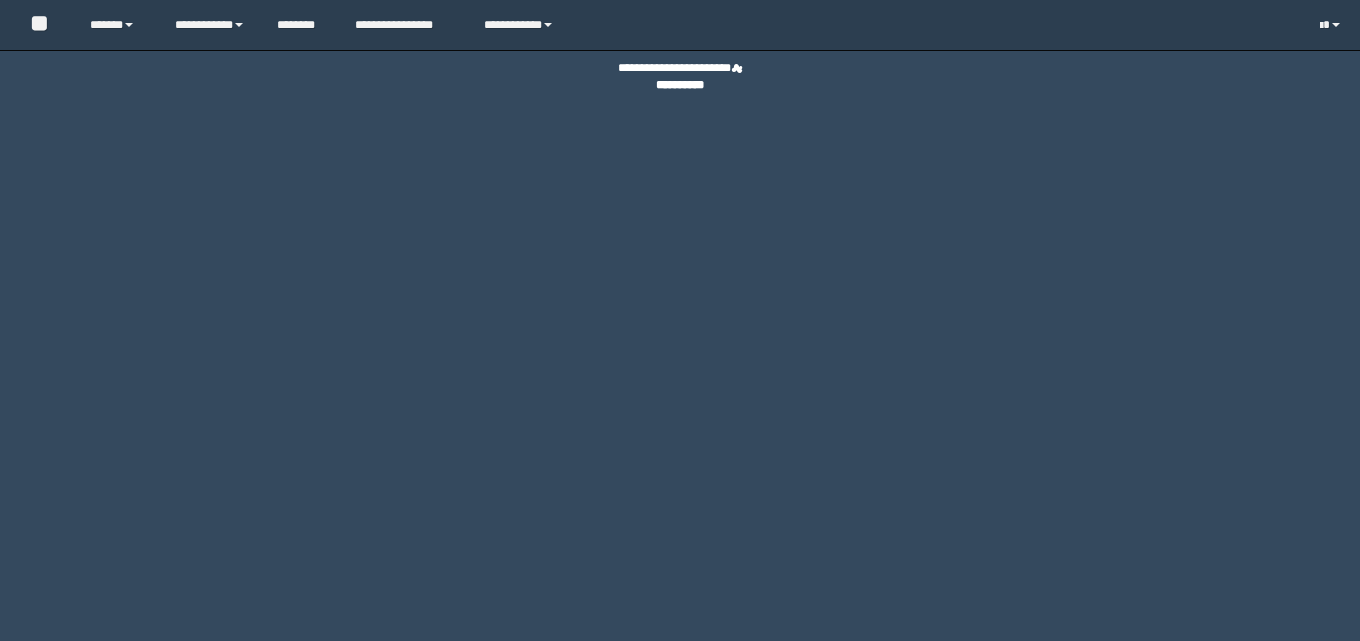 scroll, scrollTop: 0, scrollLeft: 0, axis: both 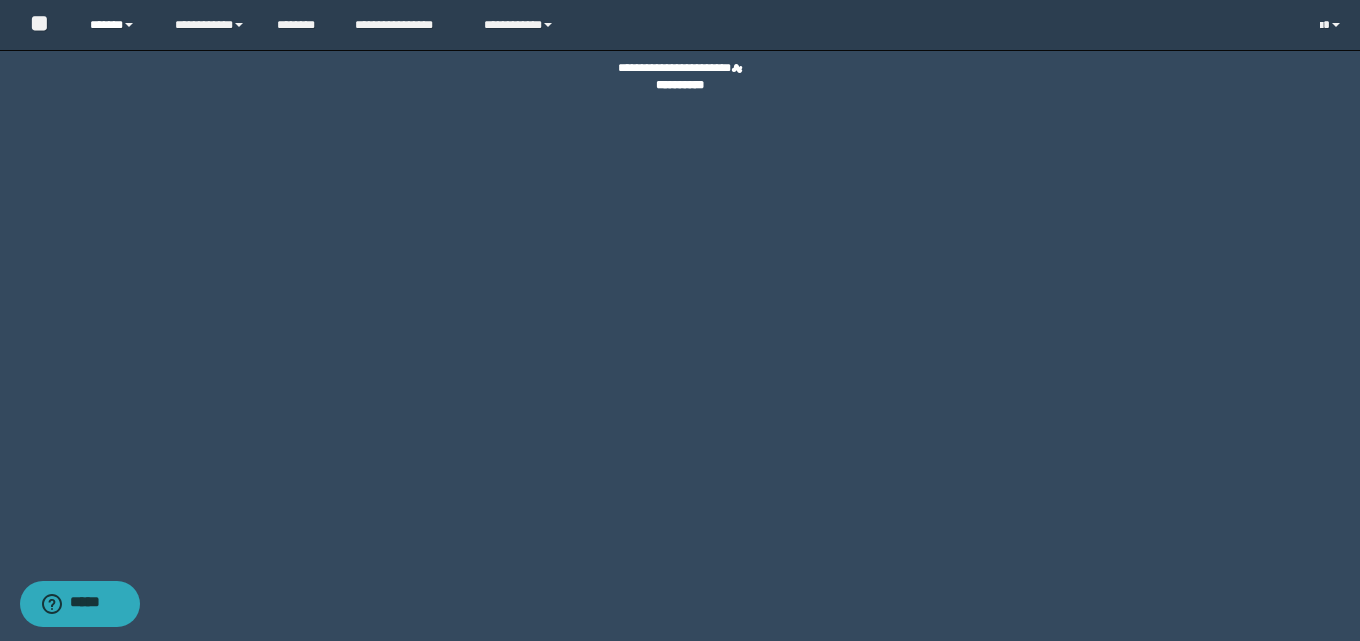 click on "******" at bounding box center (117, 25) 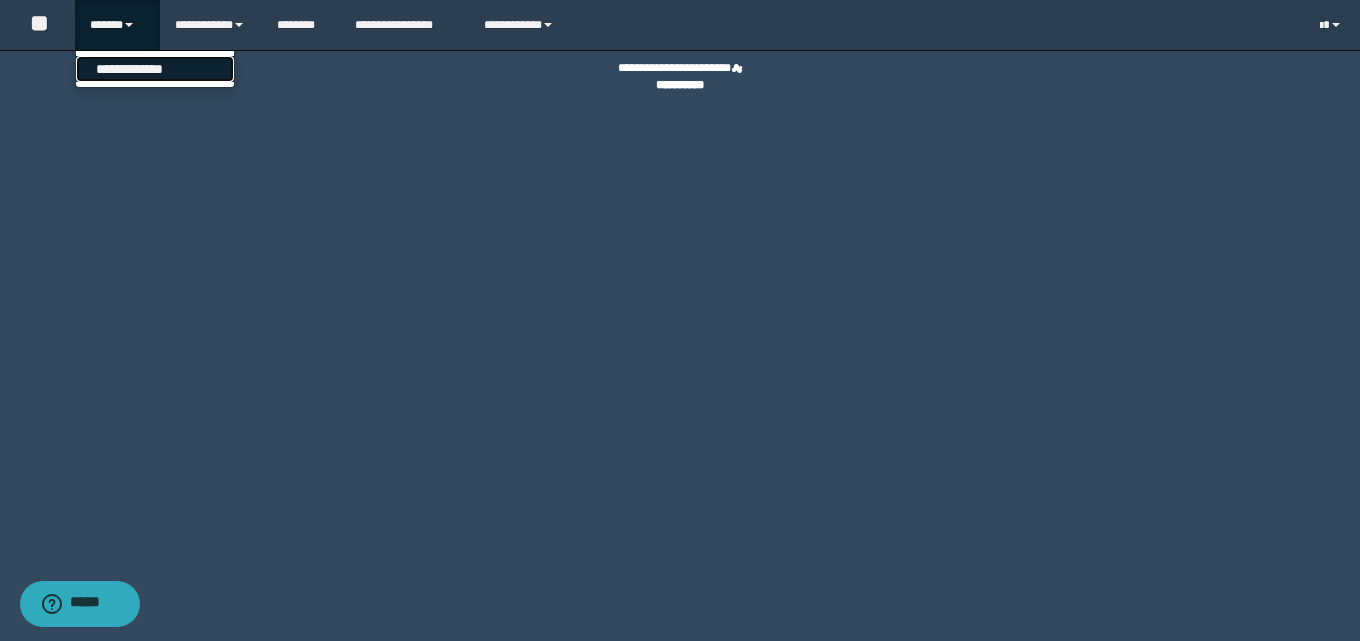 click on "**********" at bounding box center (155, 69) 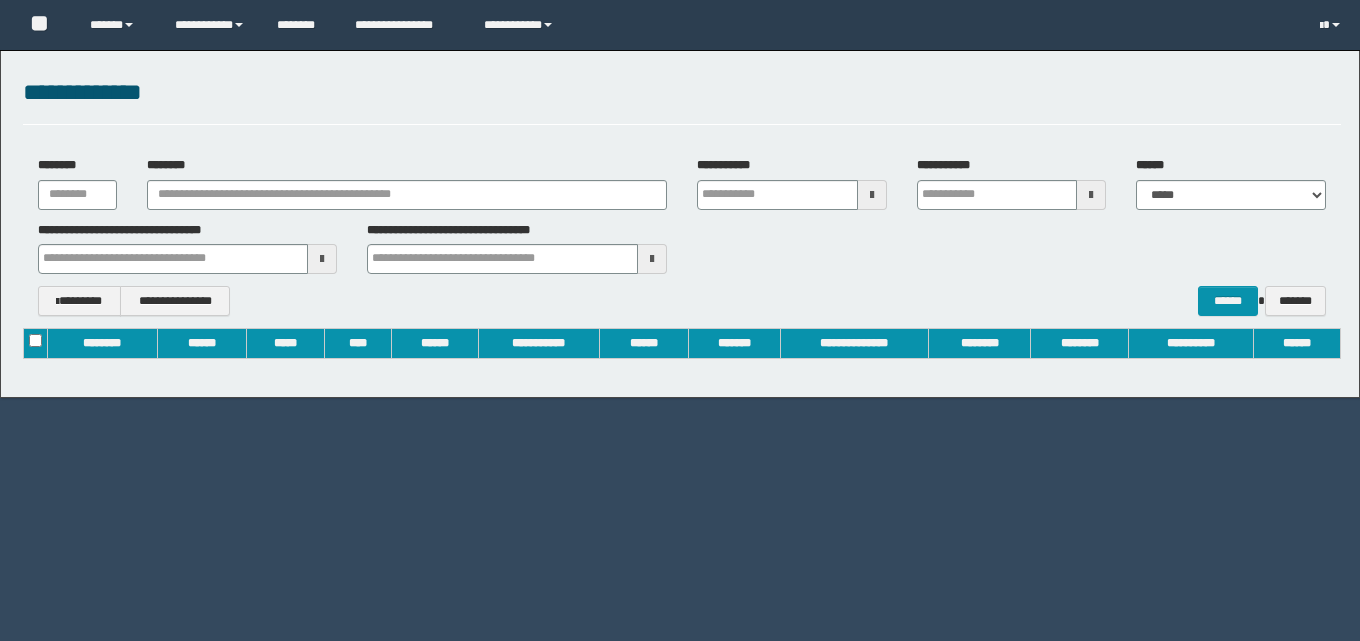 scroll, scrollTop: 0, scrollLeft: 0, axis: both 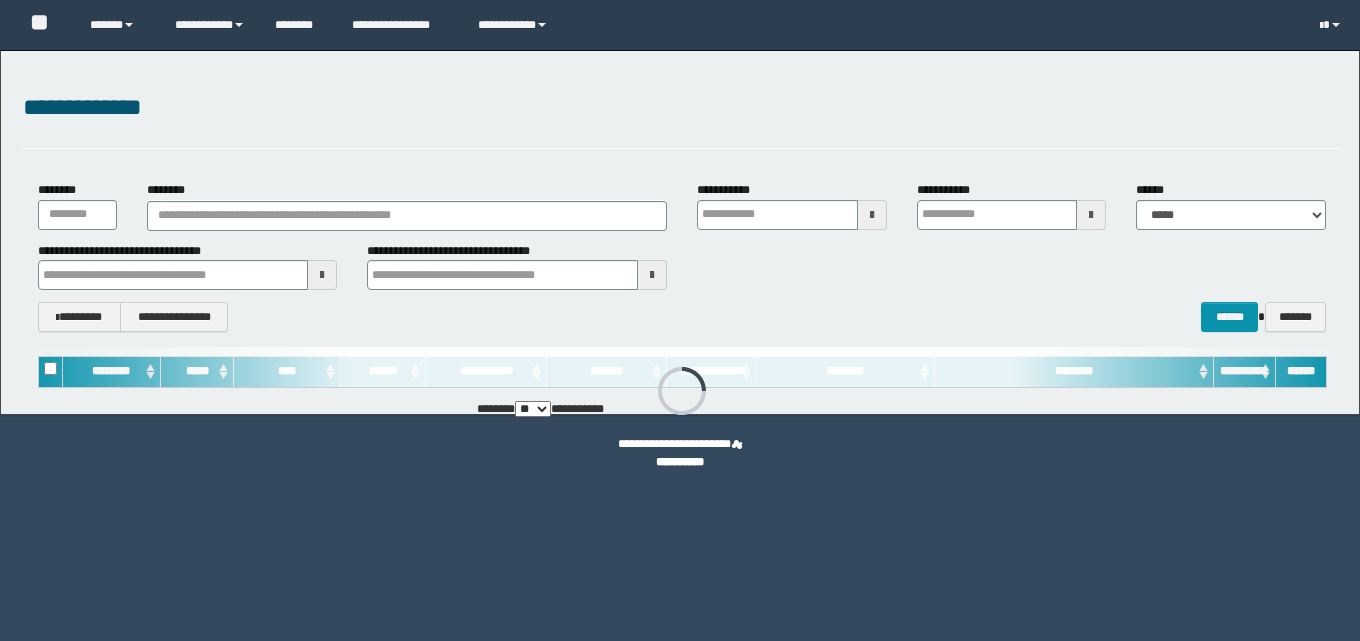 type on "**********" 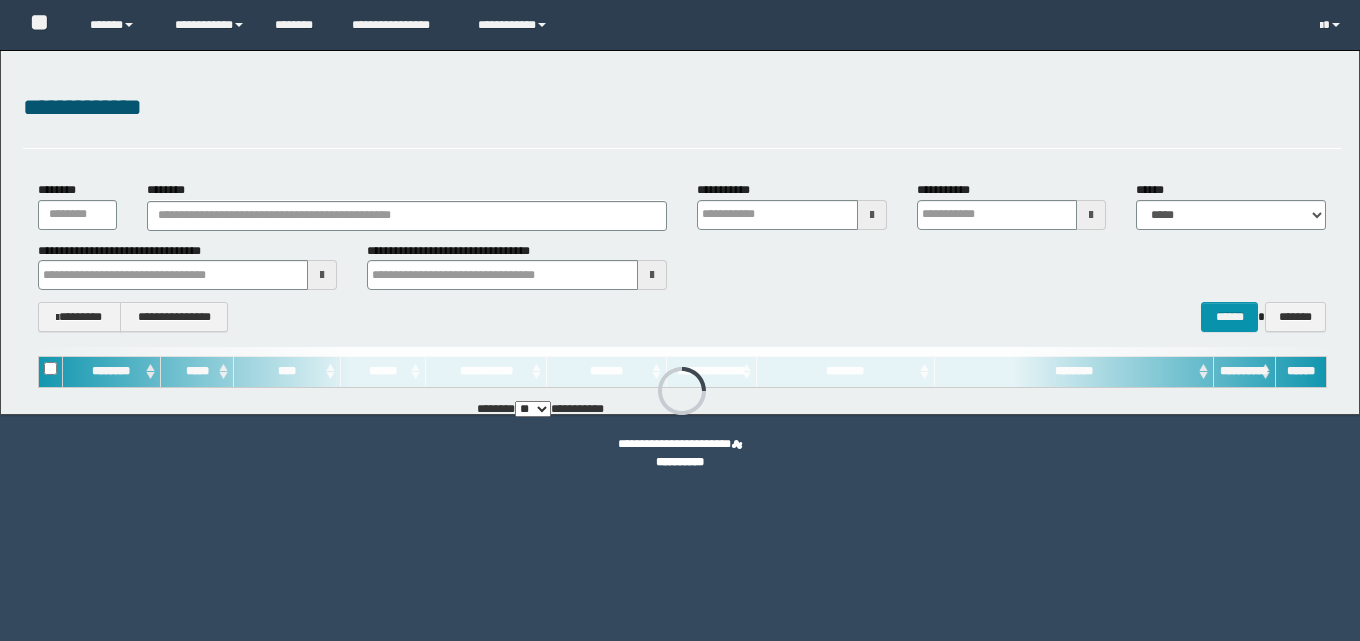type on "**********" 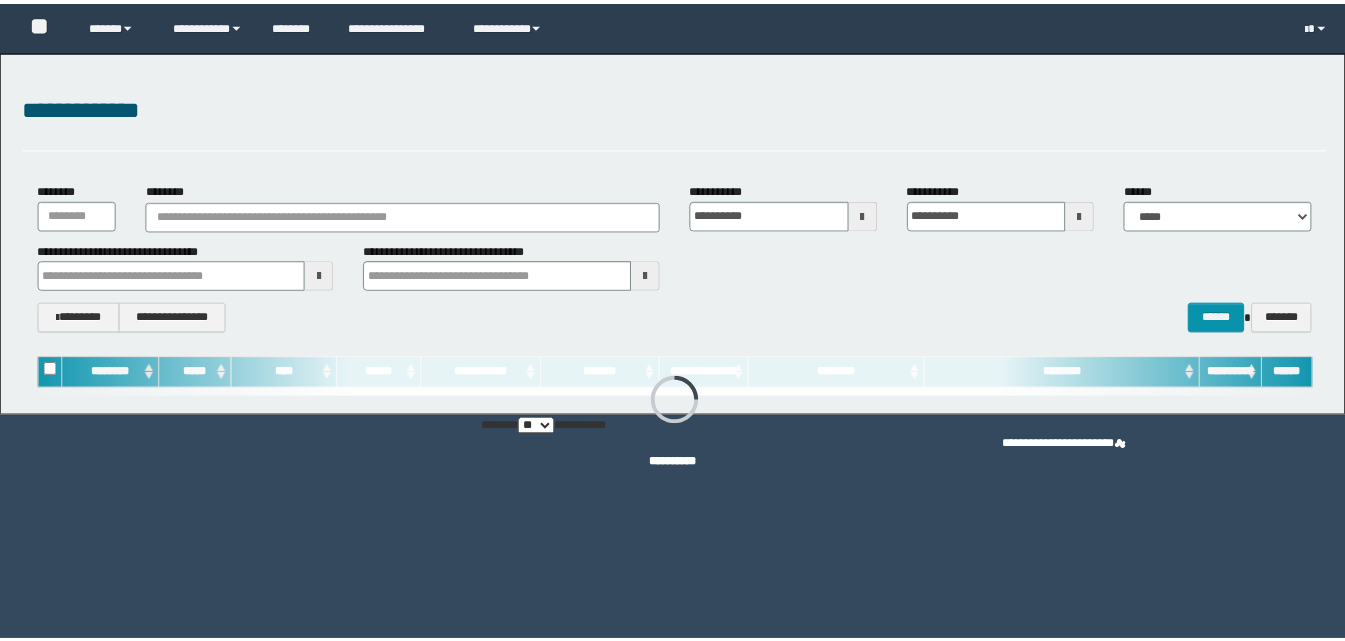 scroll, scrollTop: 0, scrollLeft: 0, axis: both 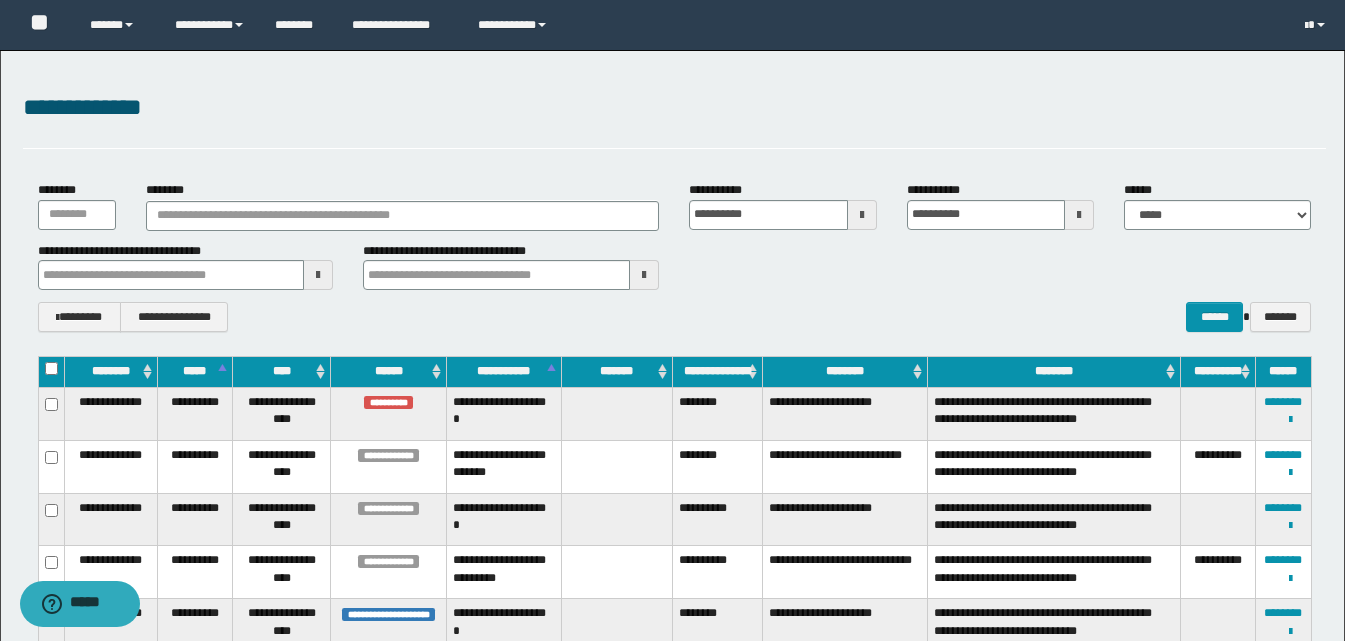 type 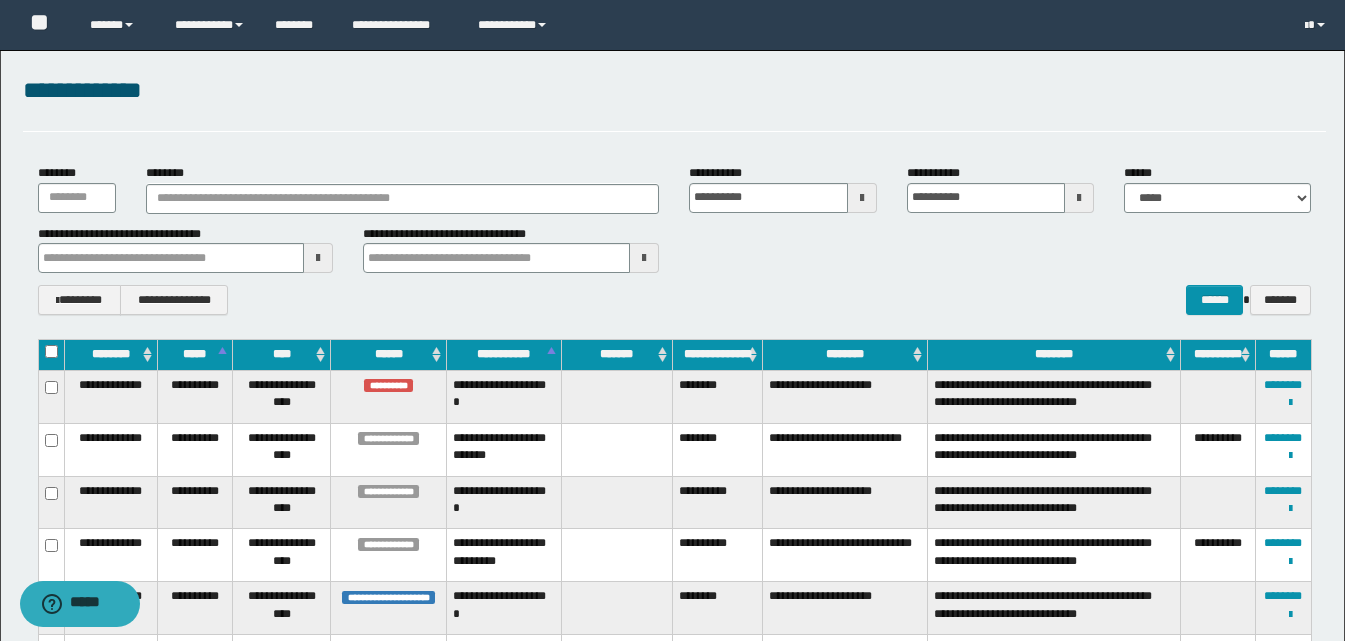 scroll, scrollTop: 0, scrollLeft: 0, axis: both 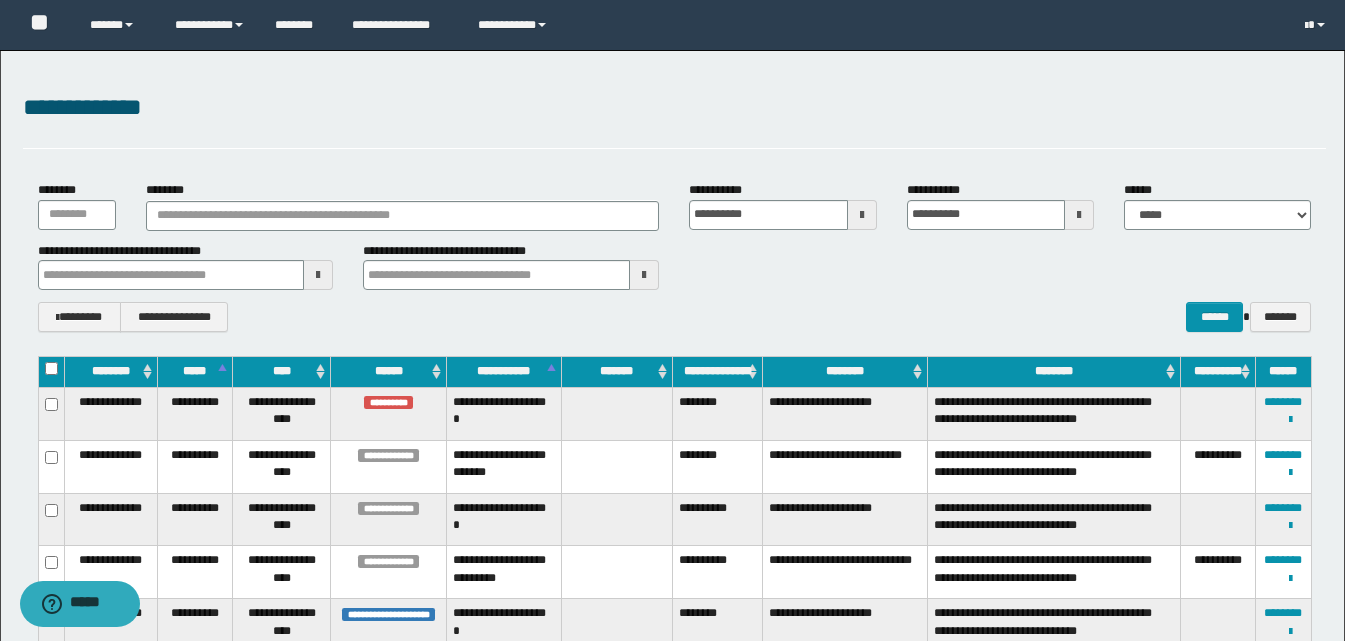 type 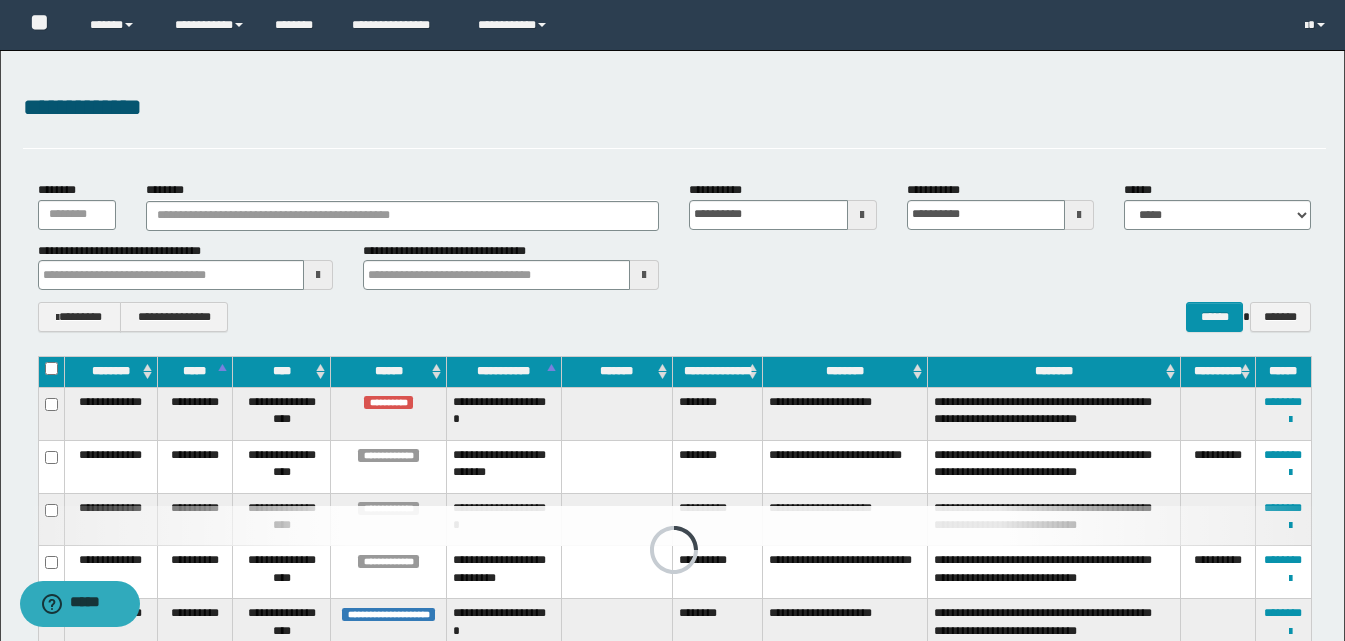 type 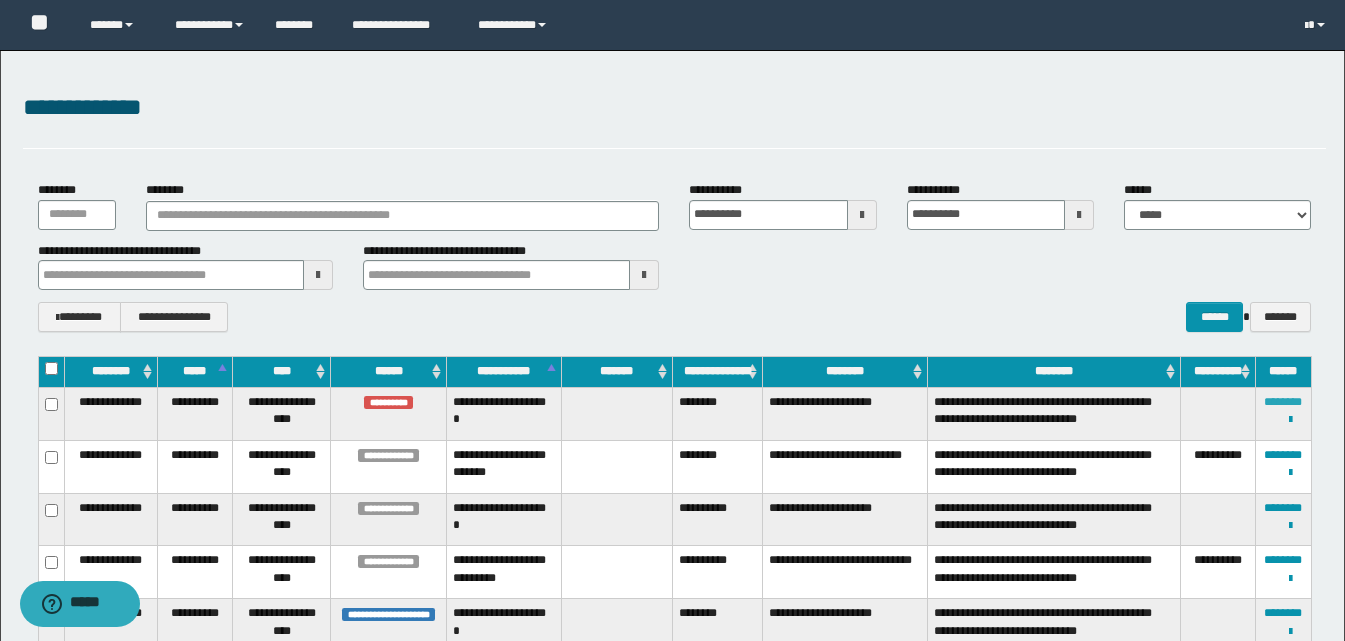 click on "********" at bounding box center (1283, 402) 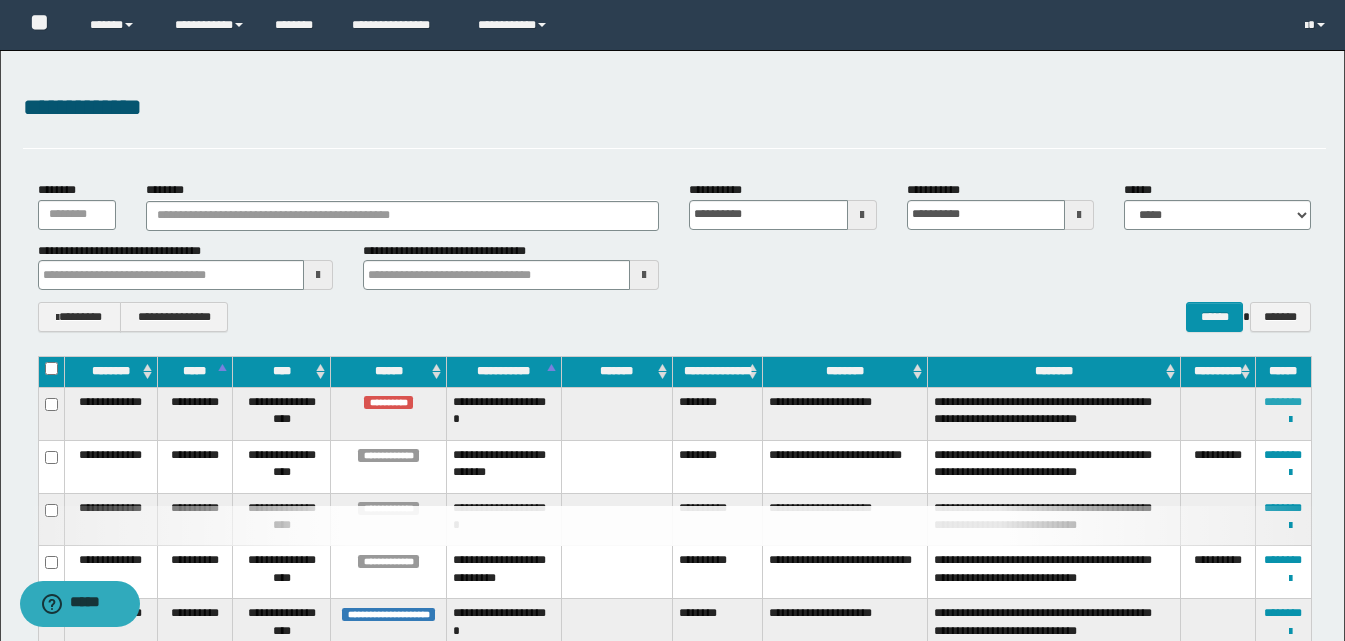 type 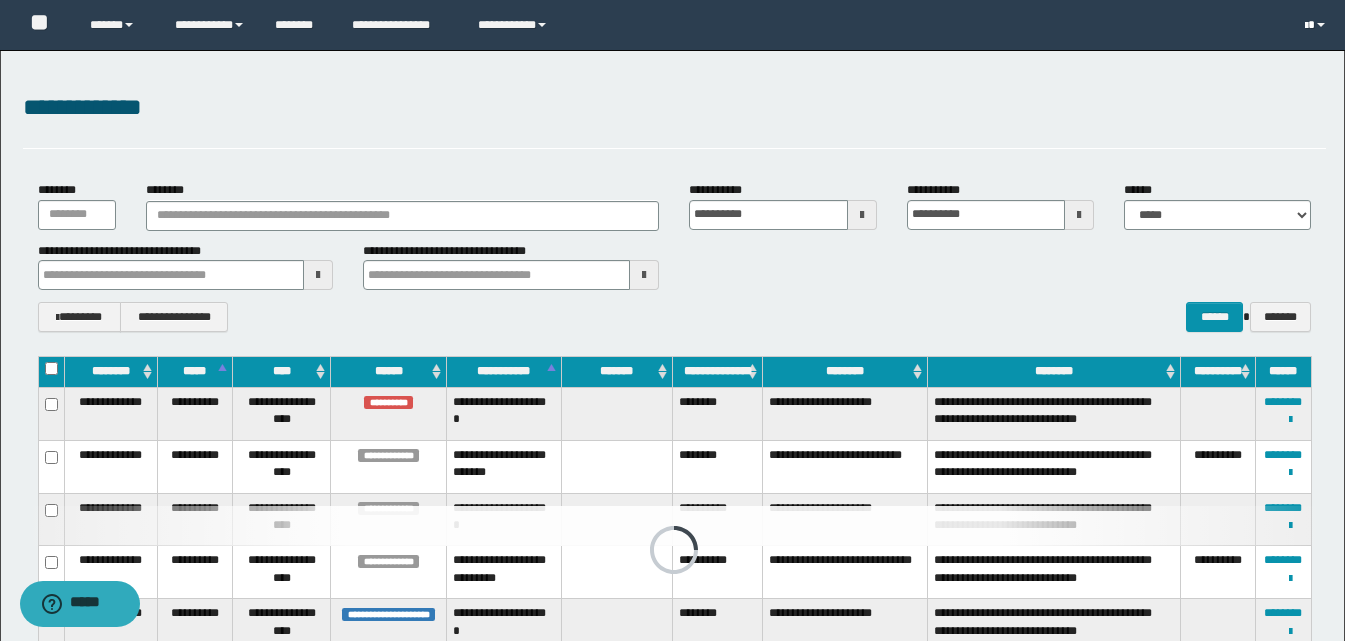 click at bounding box center [1317, 25] 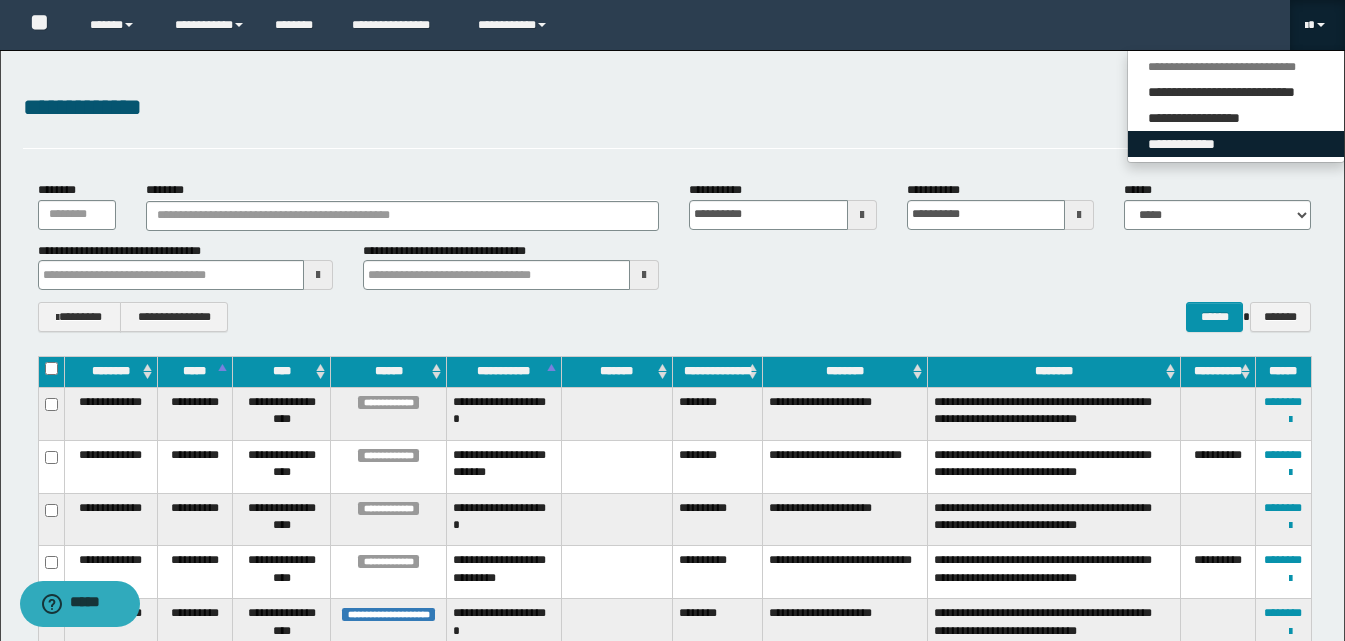 click on "**********" at bounding box center (1236, 144) 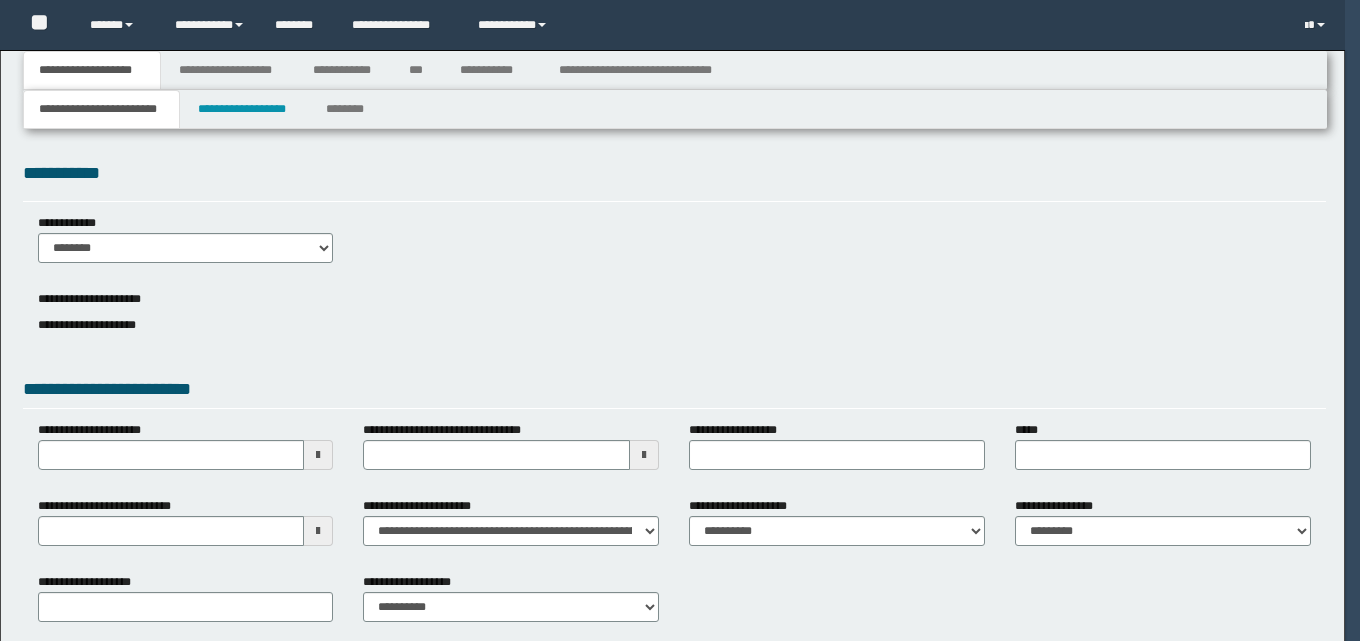 scroll, scrollTop: 0, scrollLeft: 0, axis: both 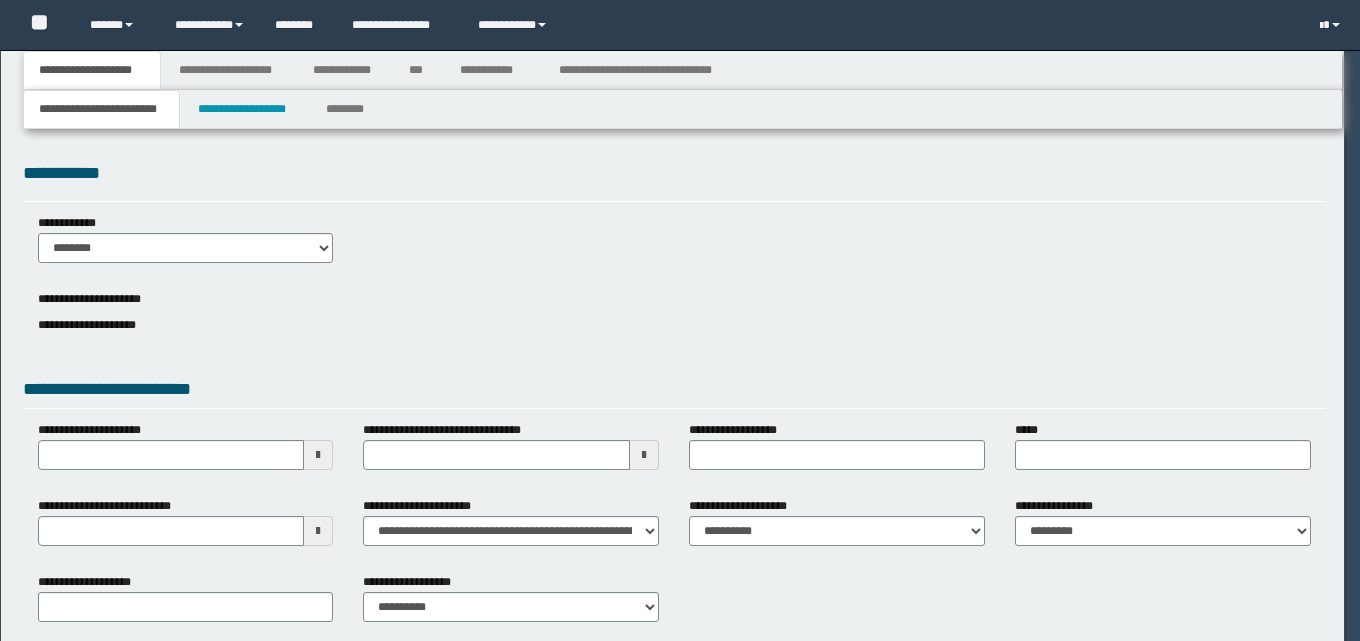 select on "*" 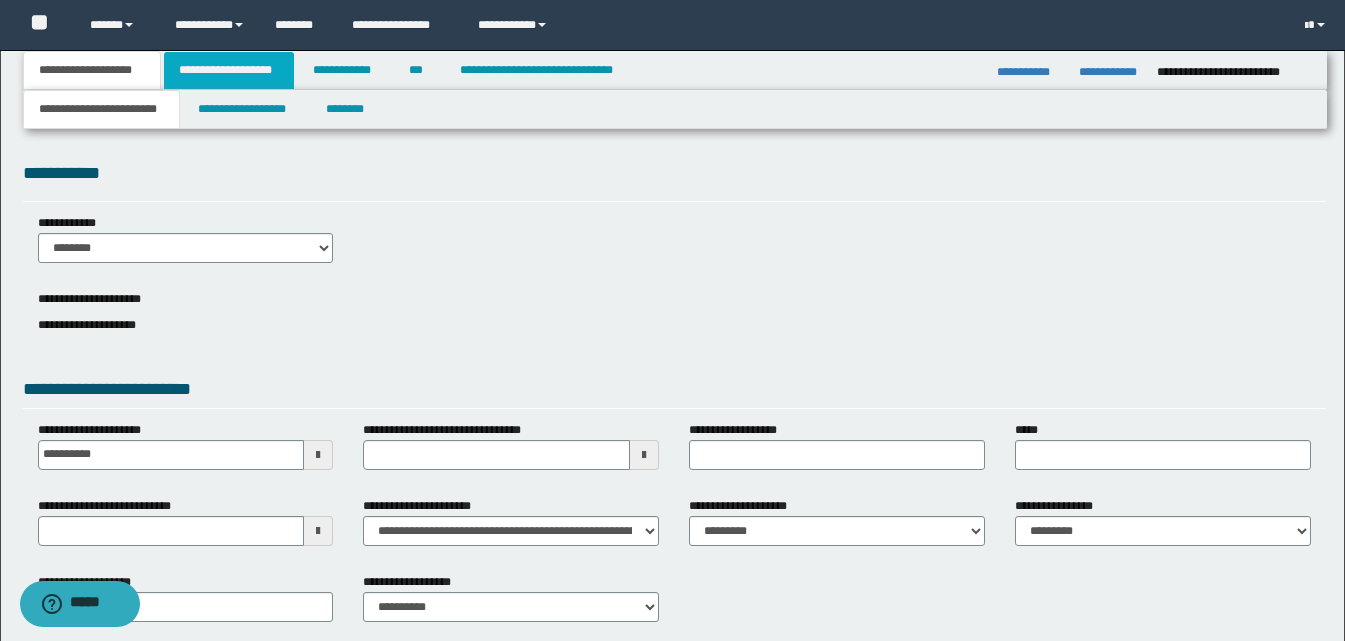 click on "**********" at bounding box center (229, 70) 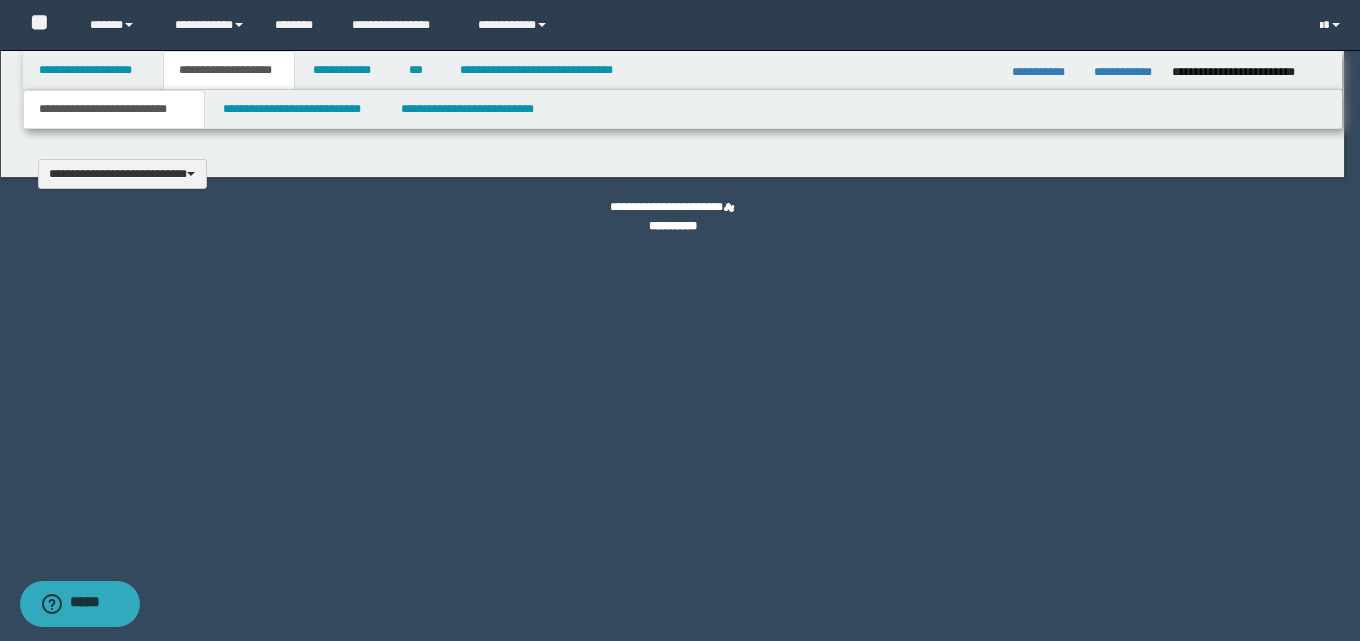 type 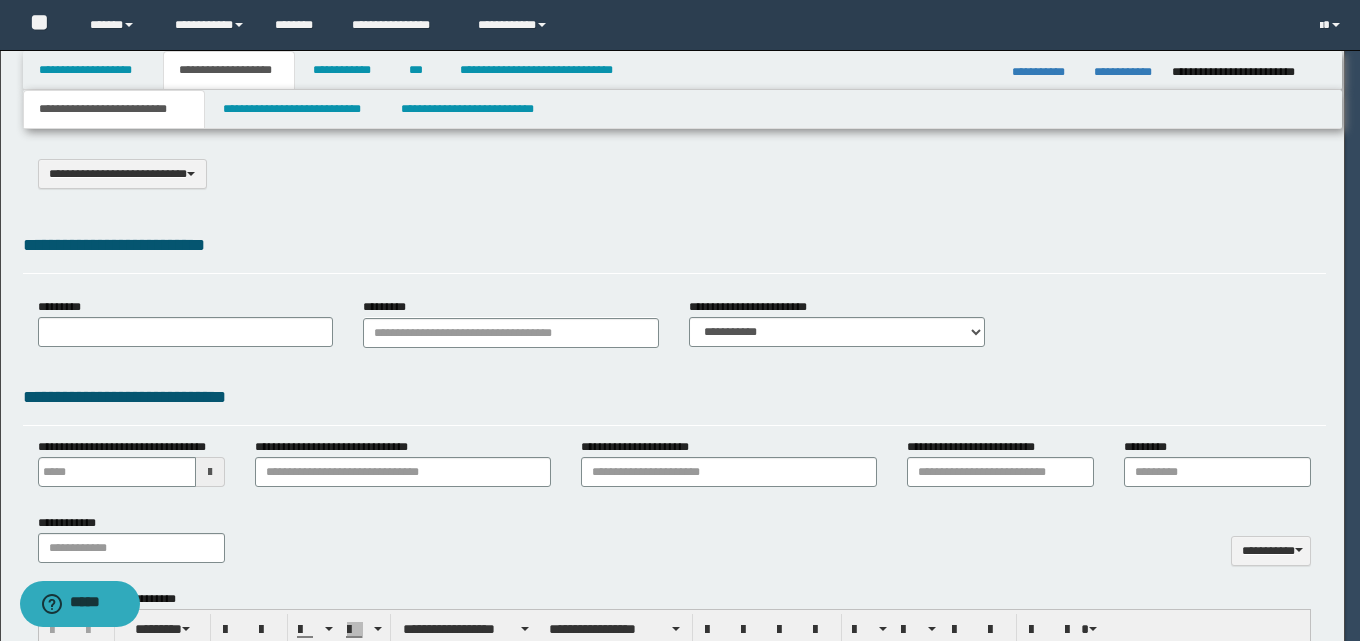 select on "*" 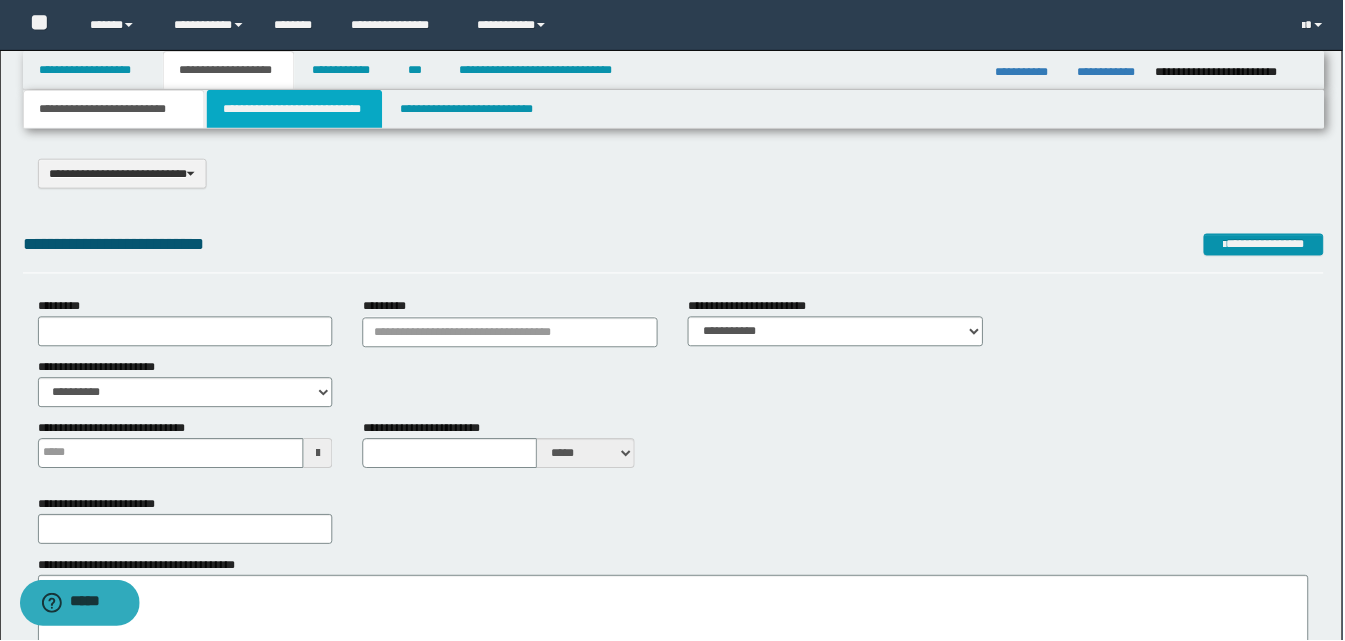 click on "**********" at bounding box center (295, 109) 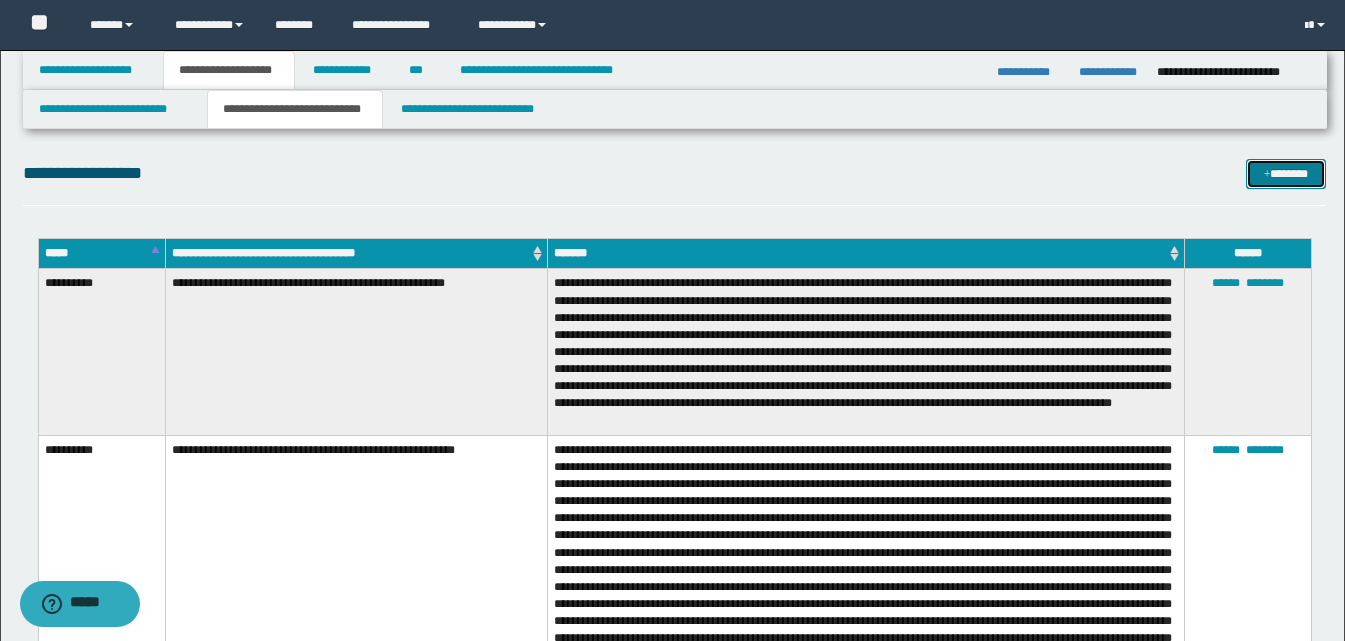 click at bounding box center [1267, 175] 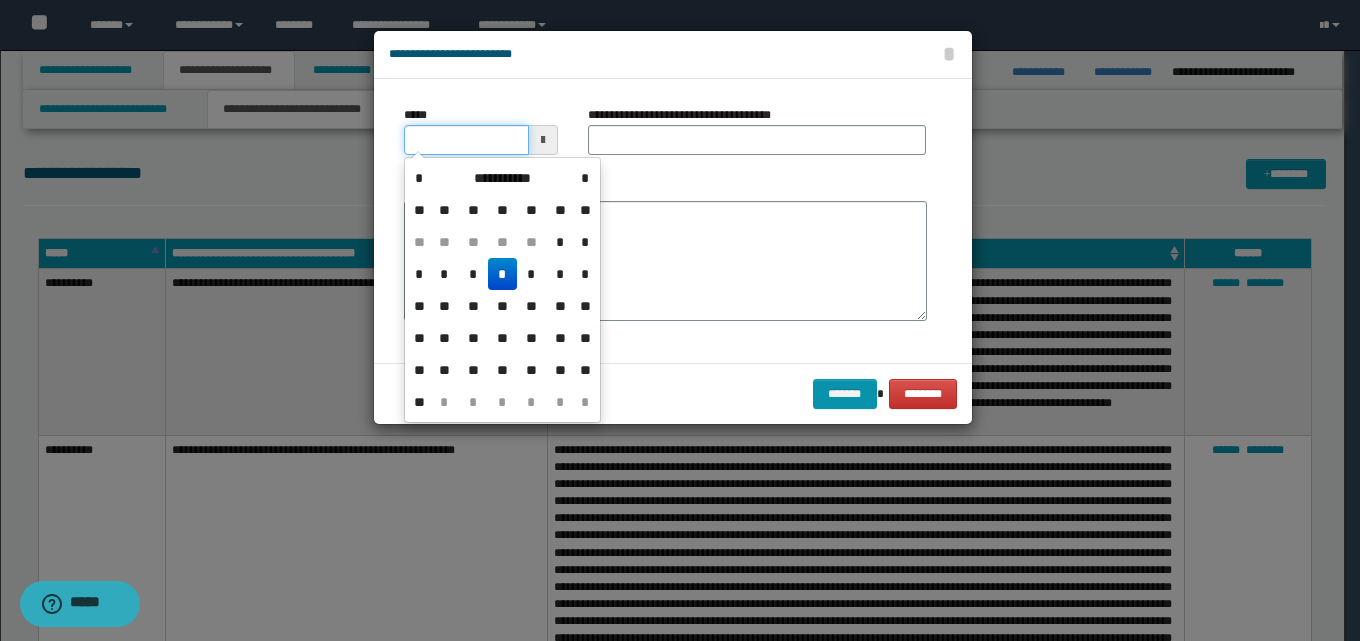 click on "*****" at bounding box center [466, 140] 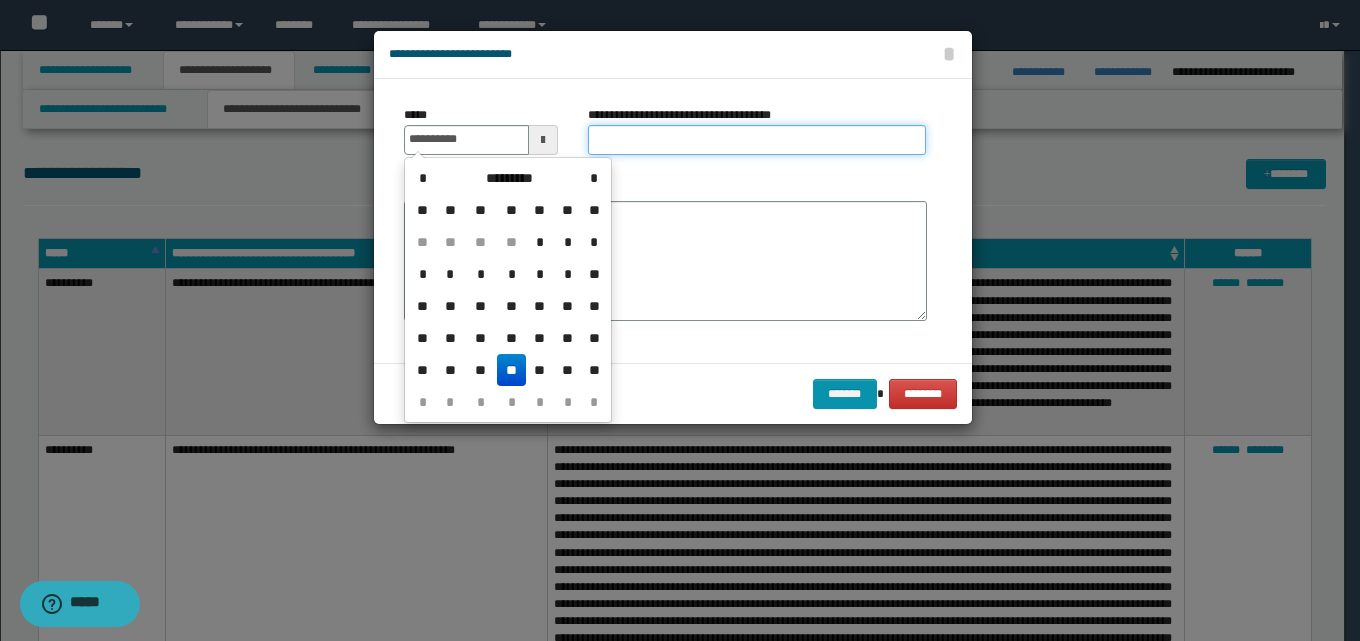 type on "**********" 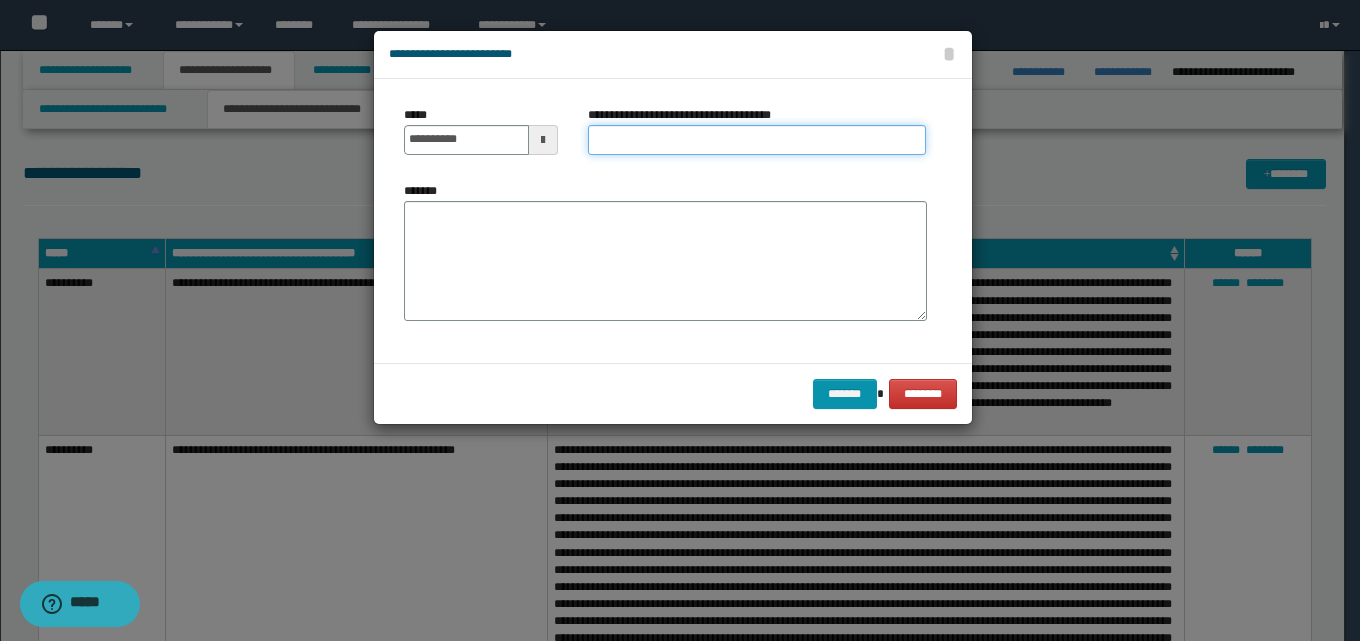 paste on "**********" 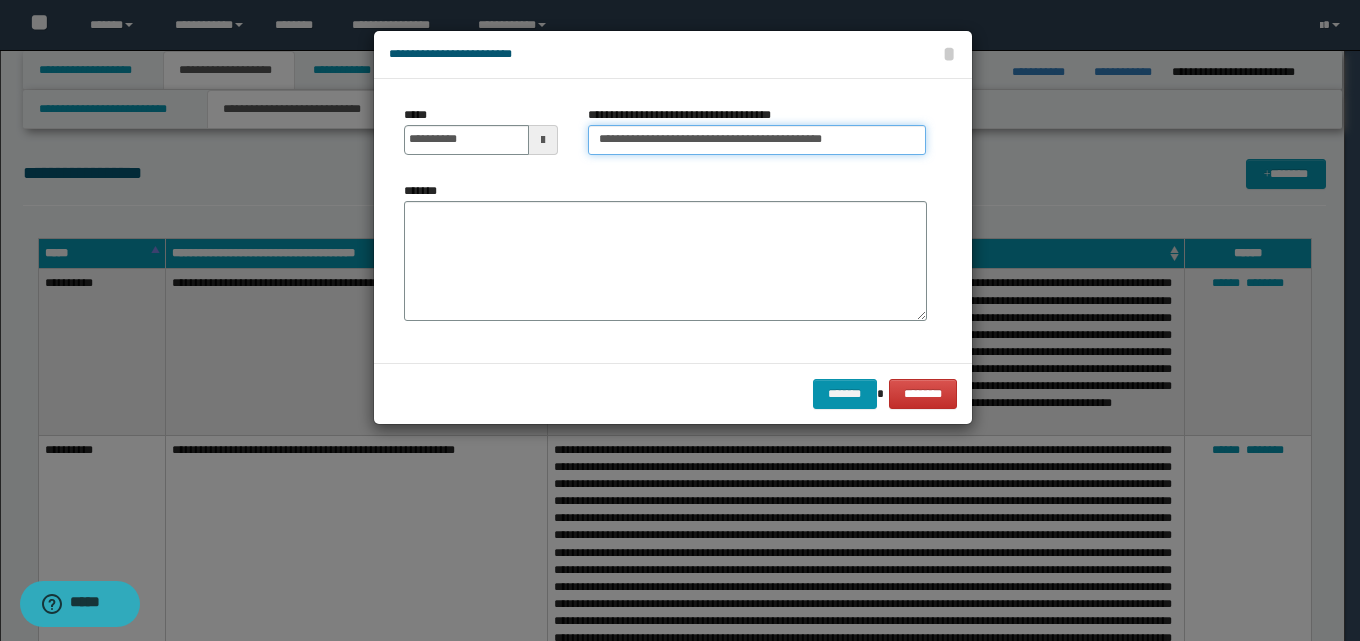 type on "**********" 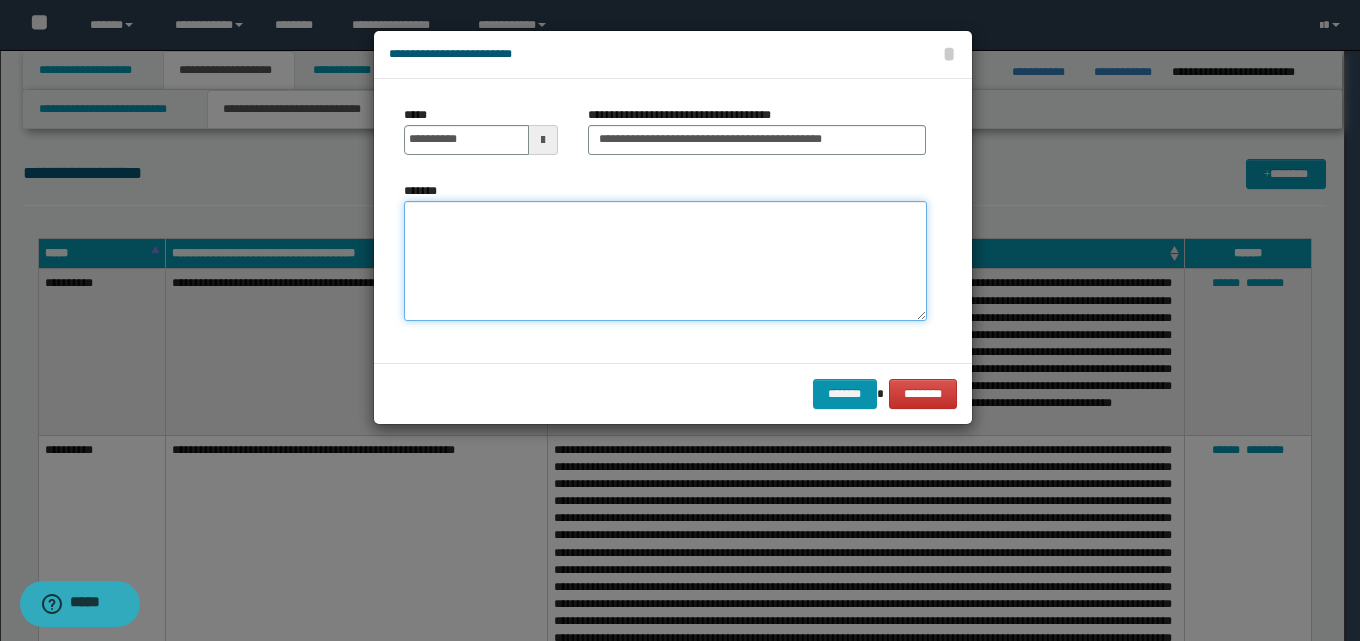 click on "*******" at bounding box center [665, 261] 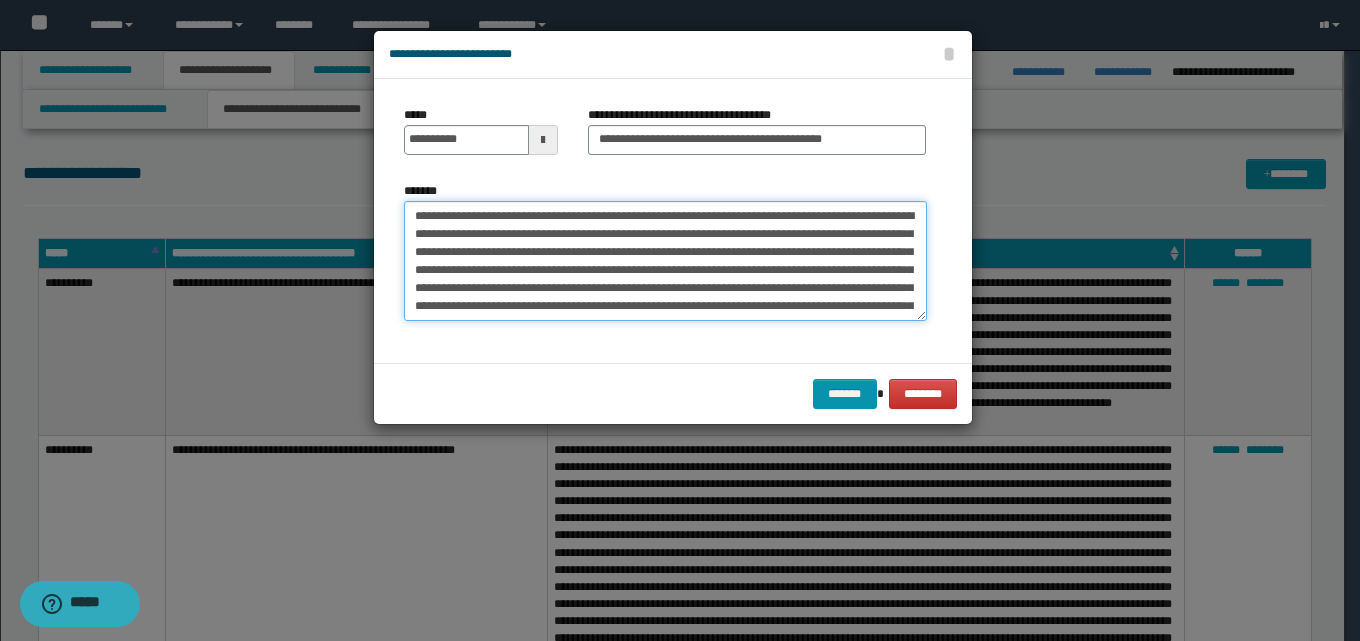 scroll, scrollTop: 246, scrollLeft: 0, axis: vertical 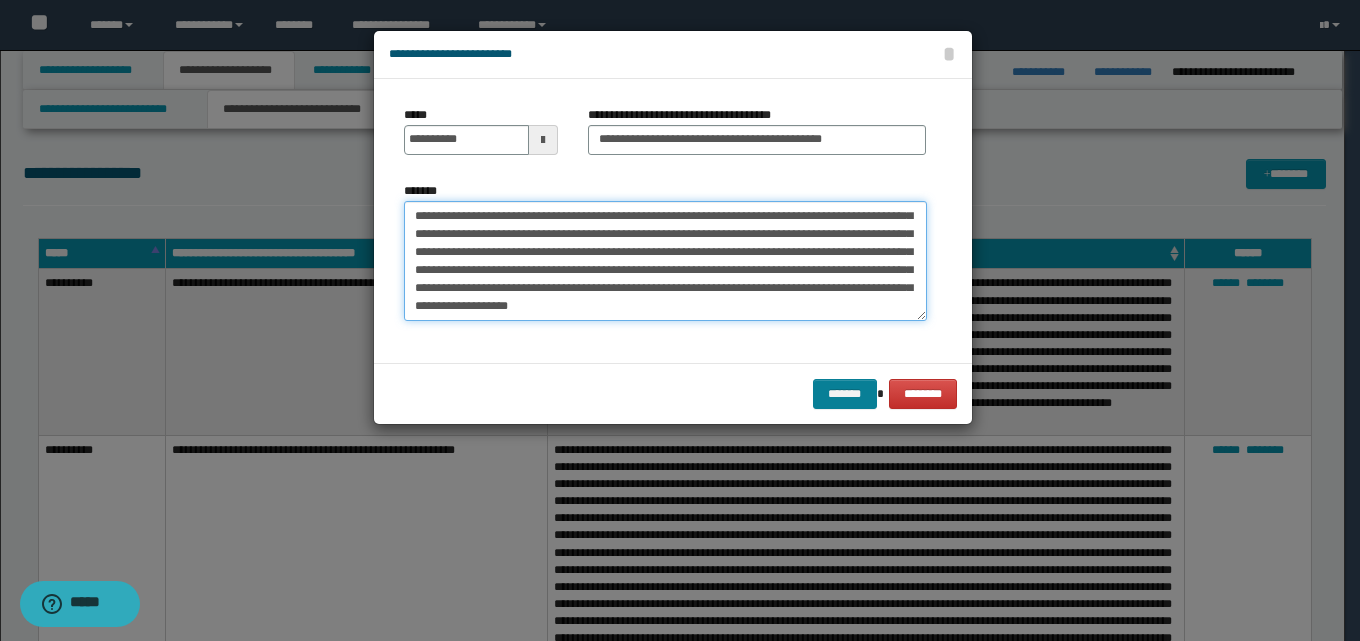 type on "**********" 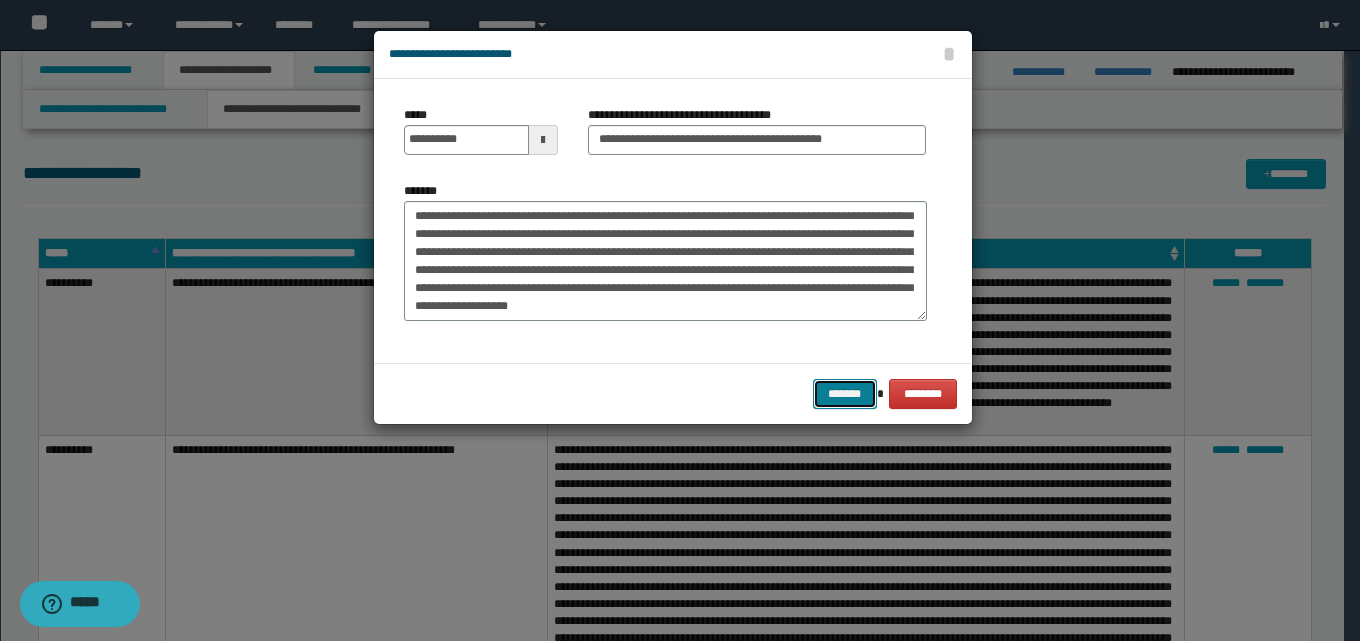 click on "*******" at bounding box center [845, 394] 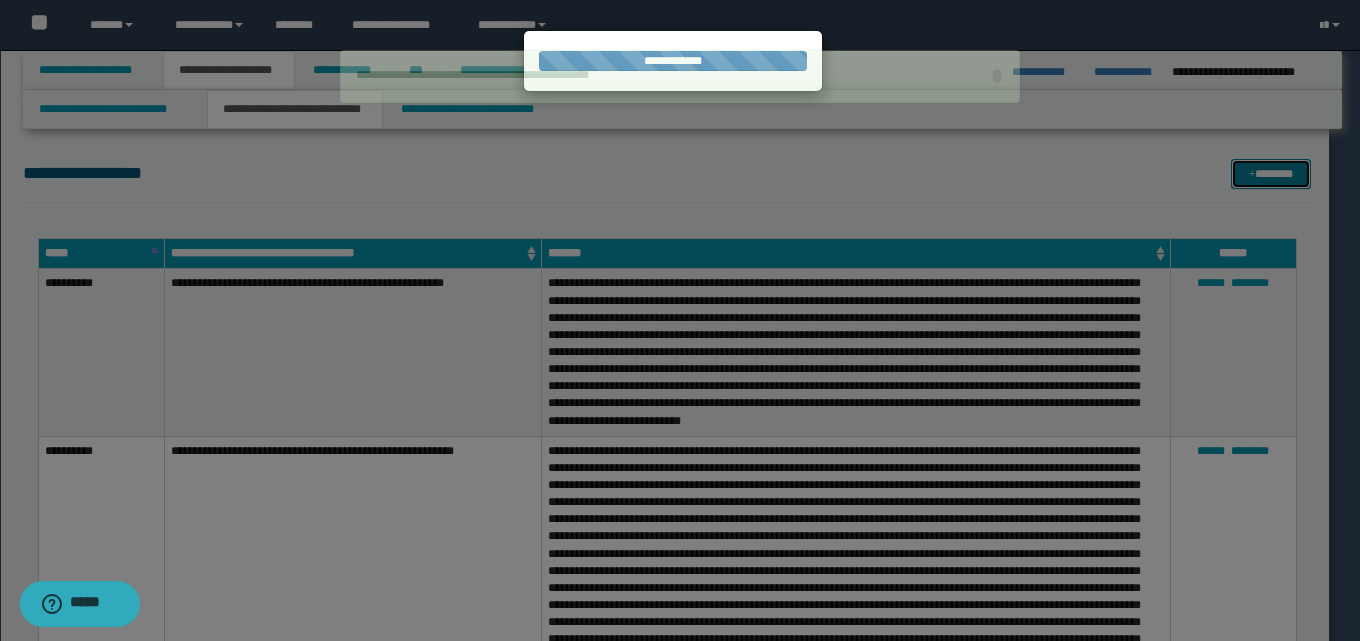 type 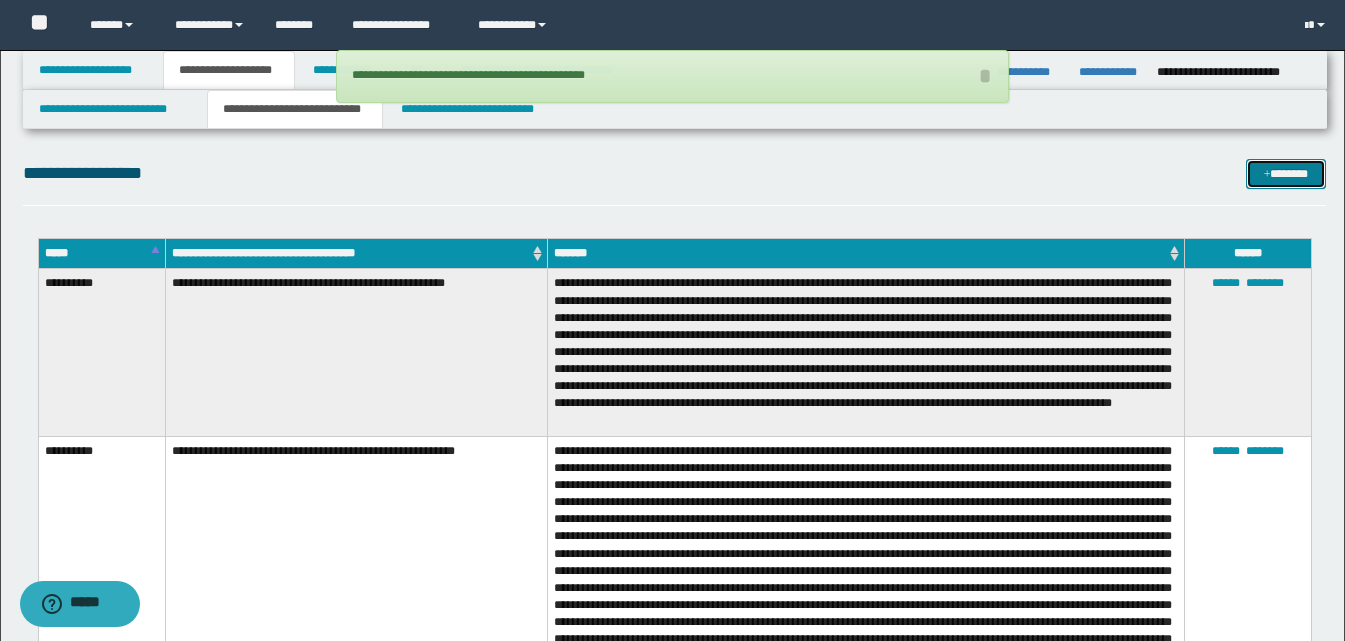 click on "*******" at bounding box center [1286, 174] 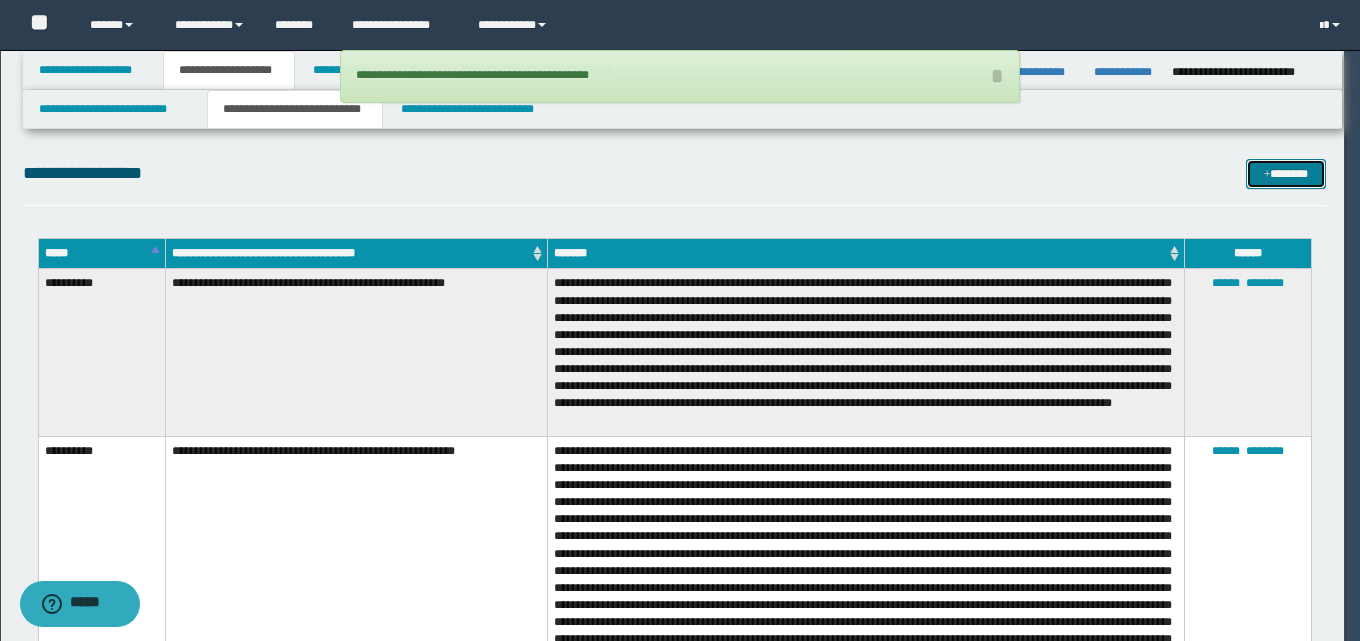 scroll, scrollTop: 0, scrollLeft: 0, axis: both 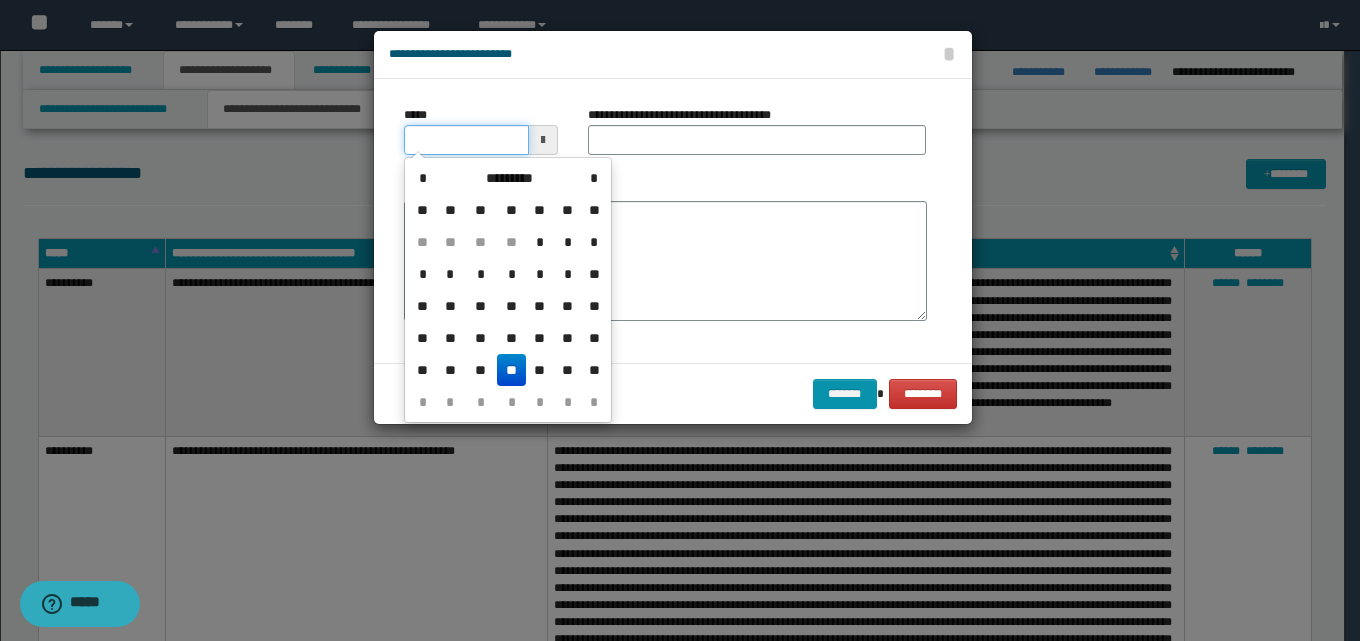 click on "*****" at bounding box center (466, 140) 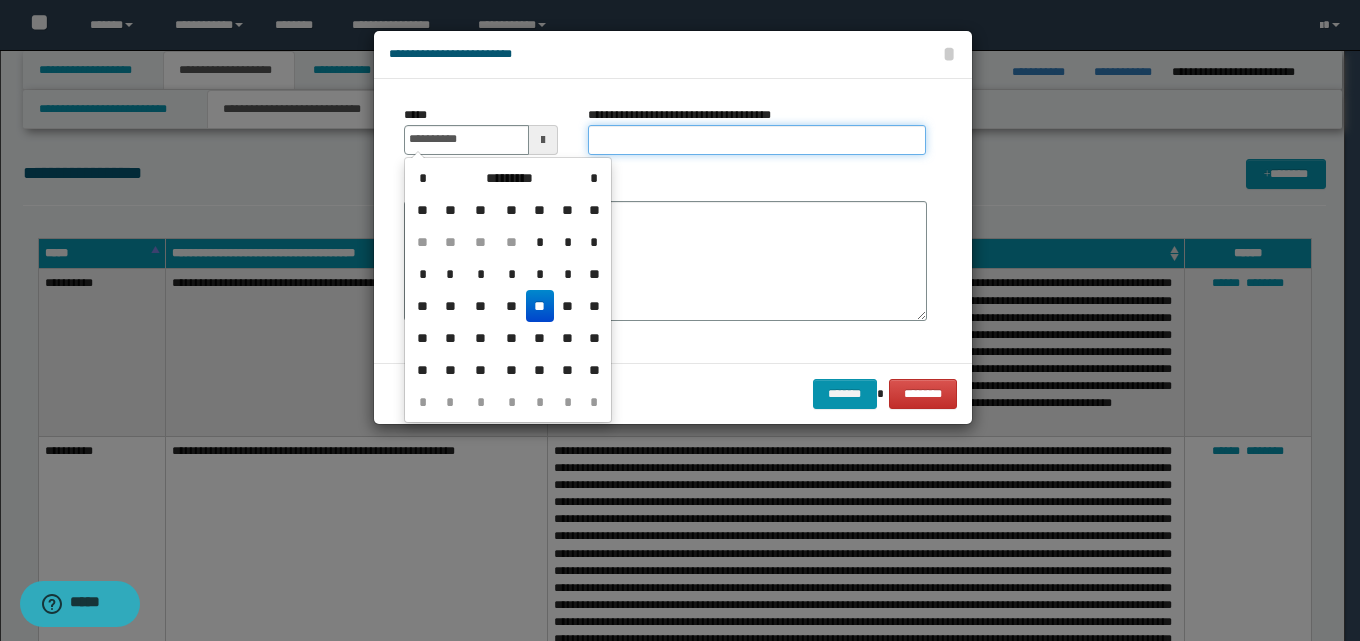 type on "**********" 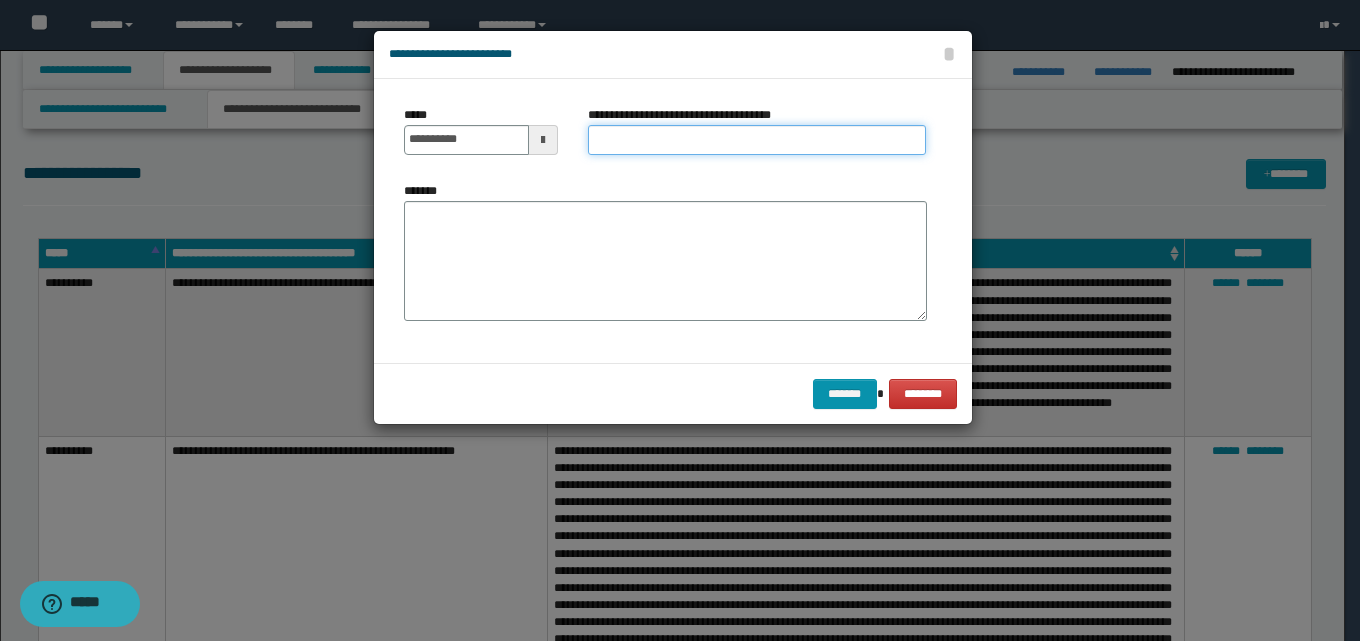 click on "**********" at bounding box center (757, 140) 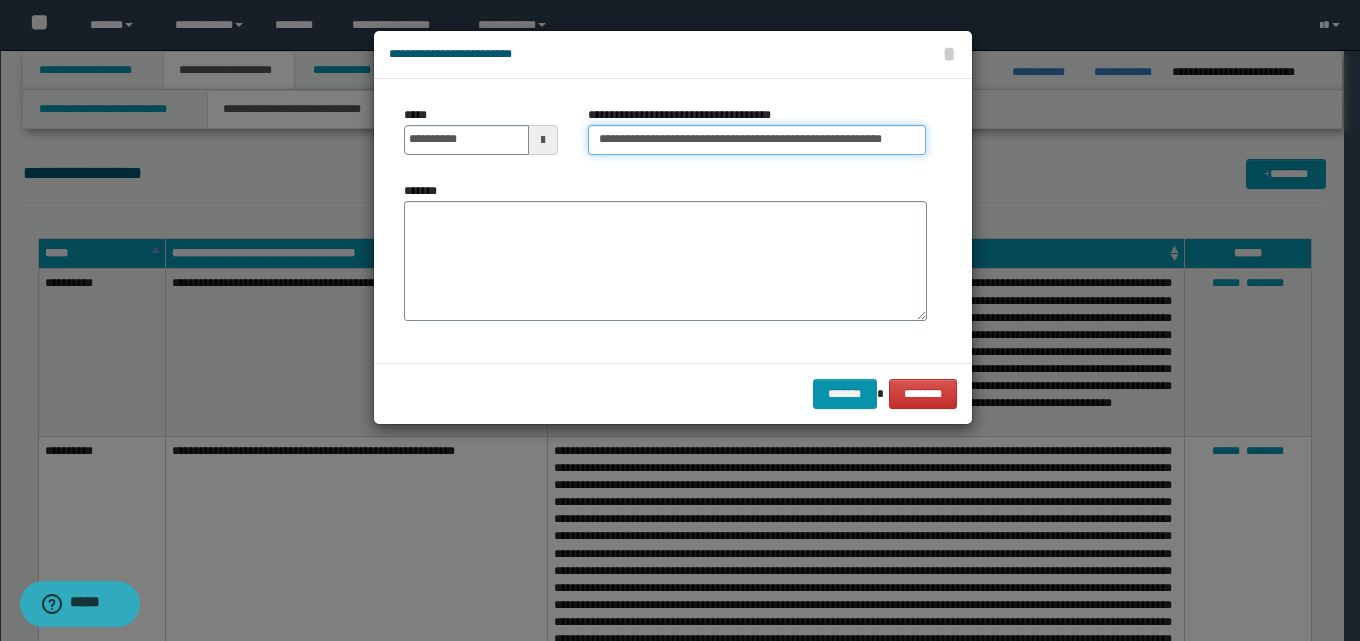 type on "**********" 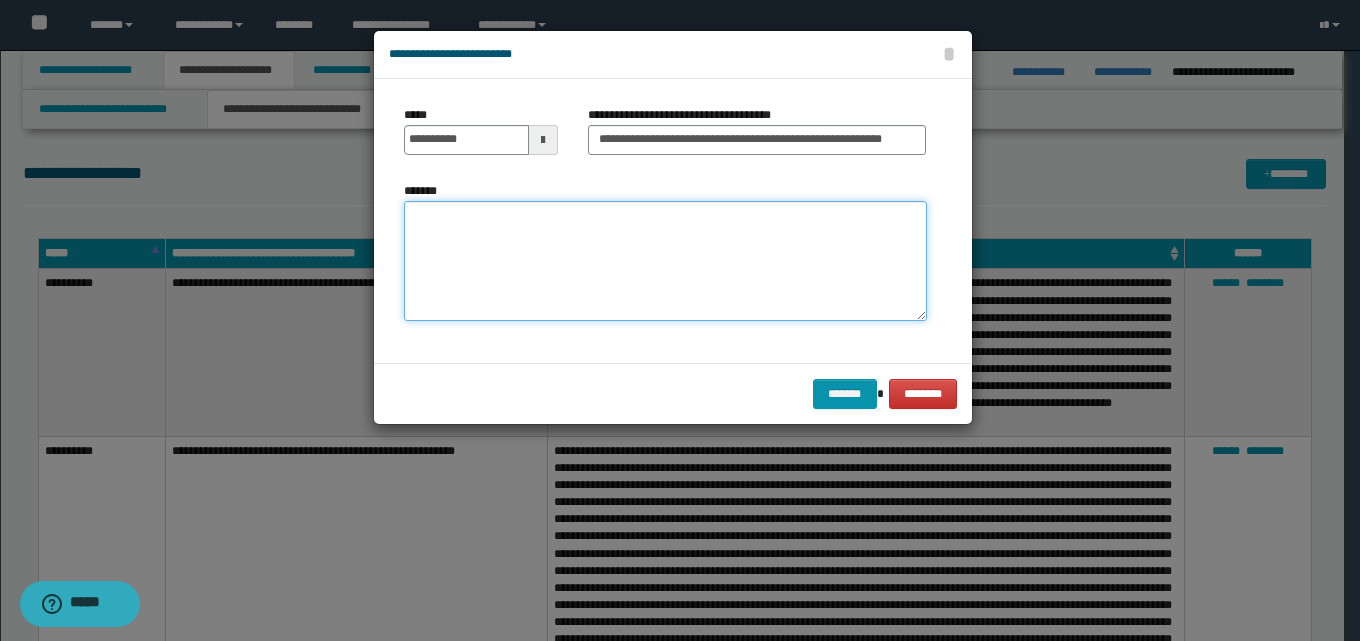 click on "*******" at bounding box center [665, 261] 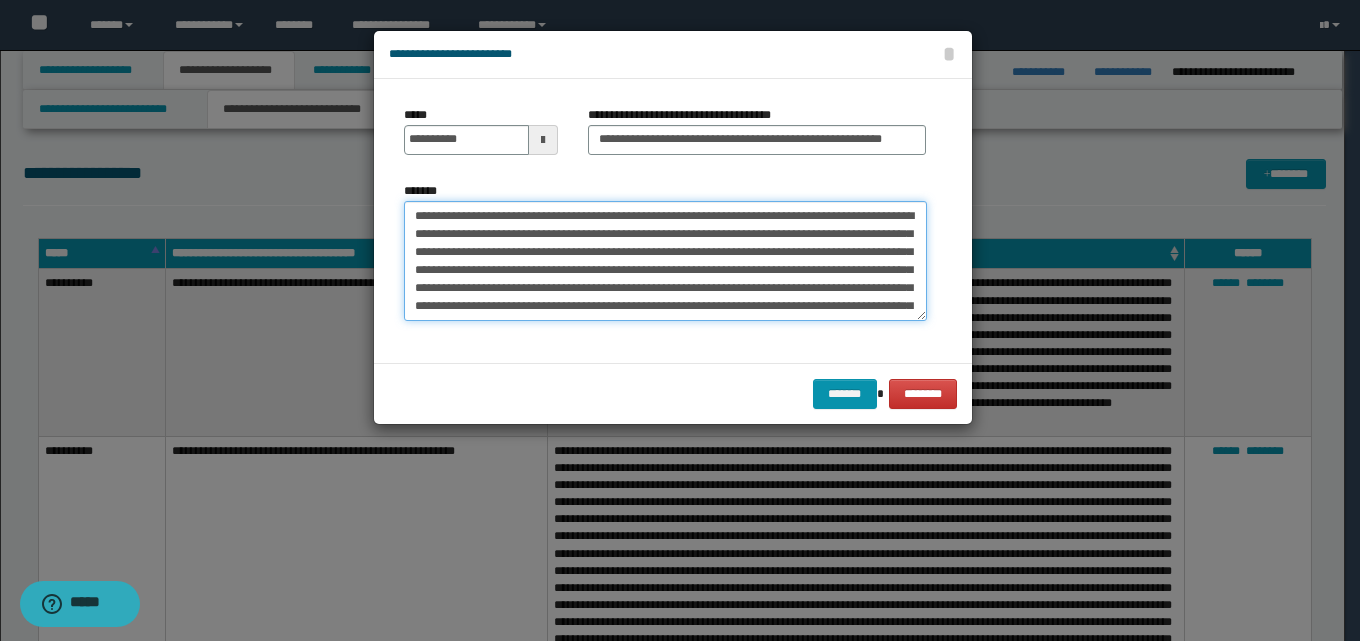 scroll, scrollTop: 642, scrollLeft: 0, axis: vertical 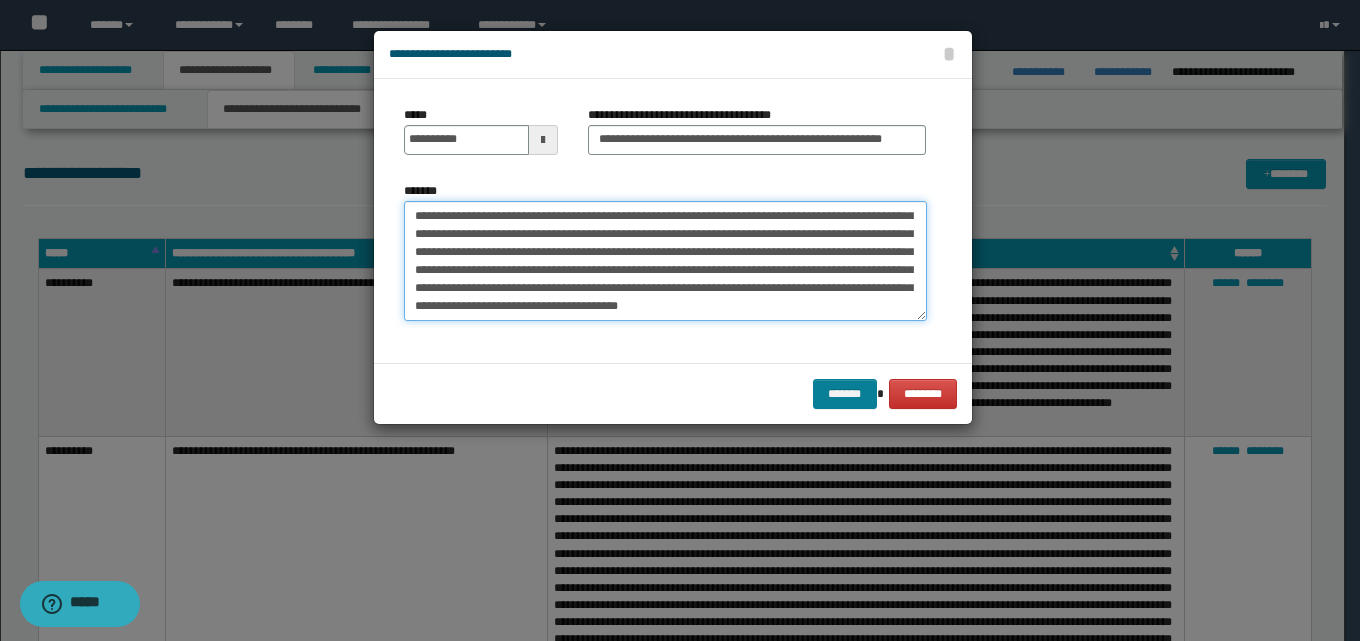 type on "**********" 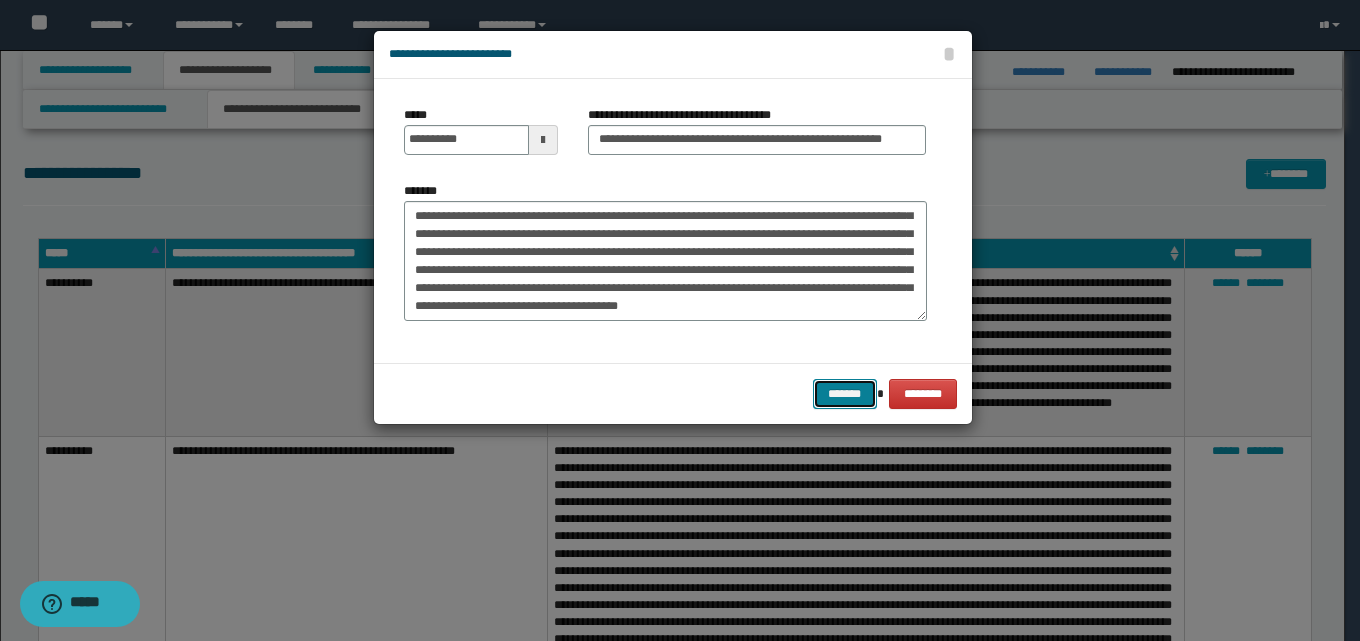click on "*******" at bounding box center [845, 394] 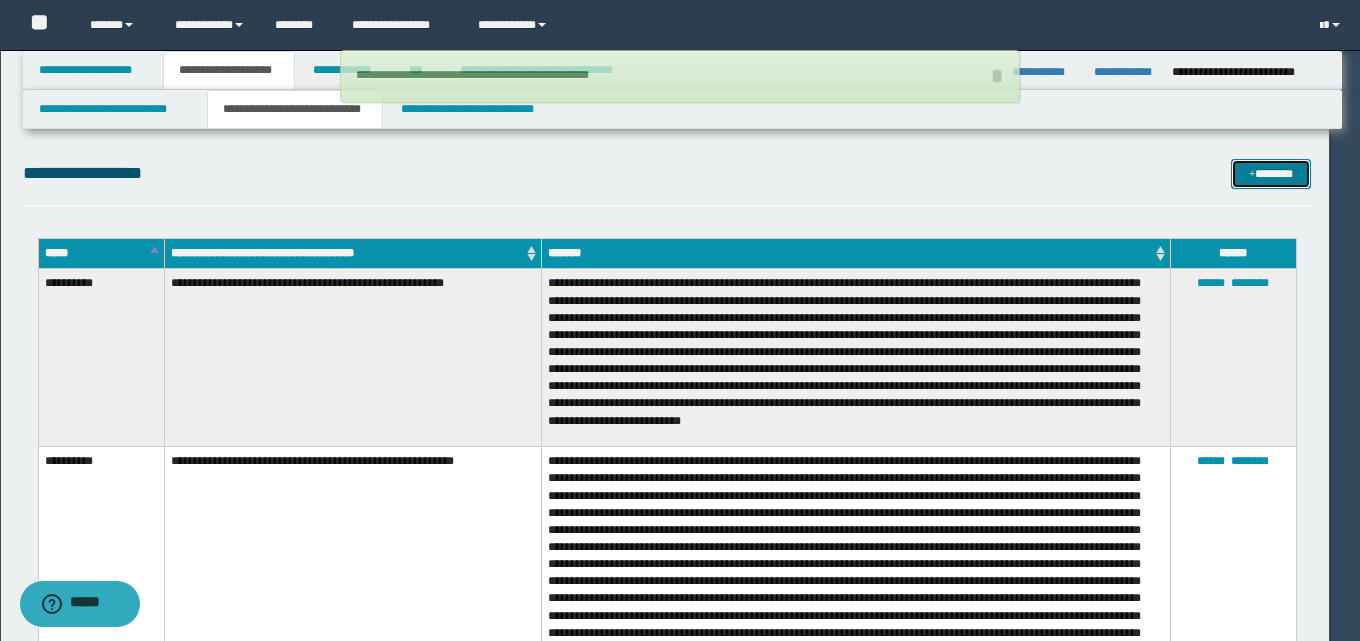 type 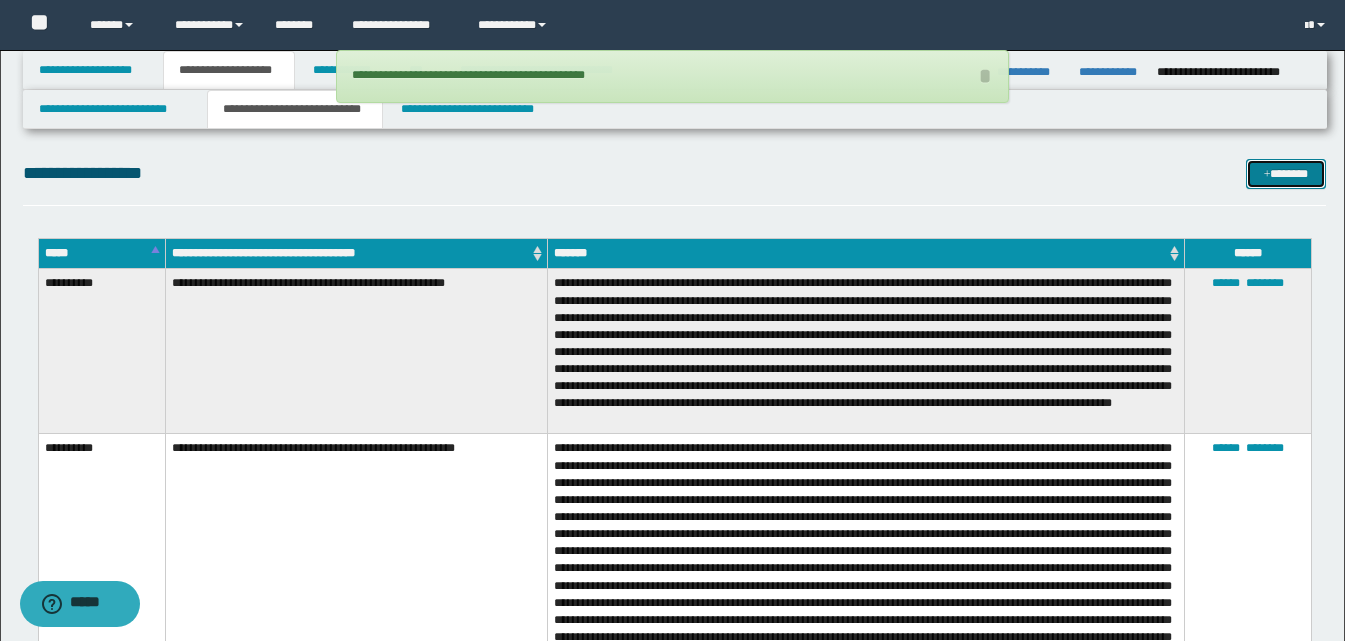 click on "*******" at bounding box center [1286, 174] 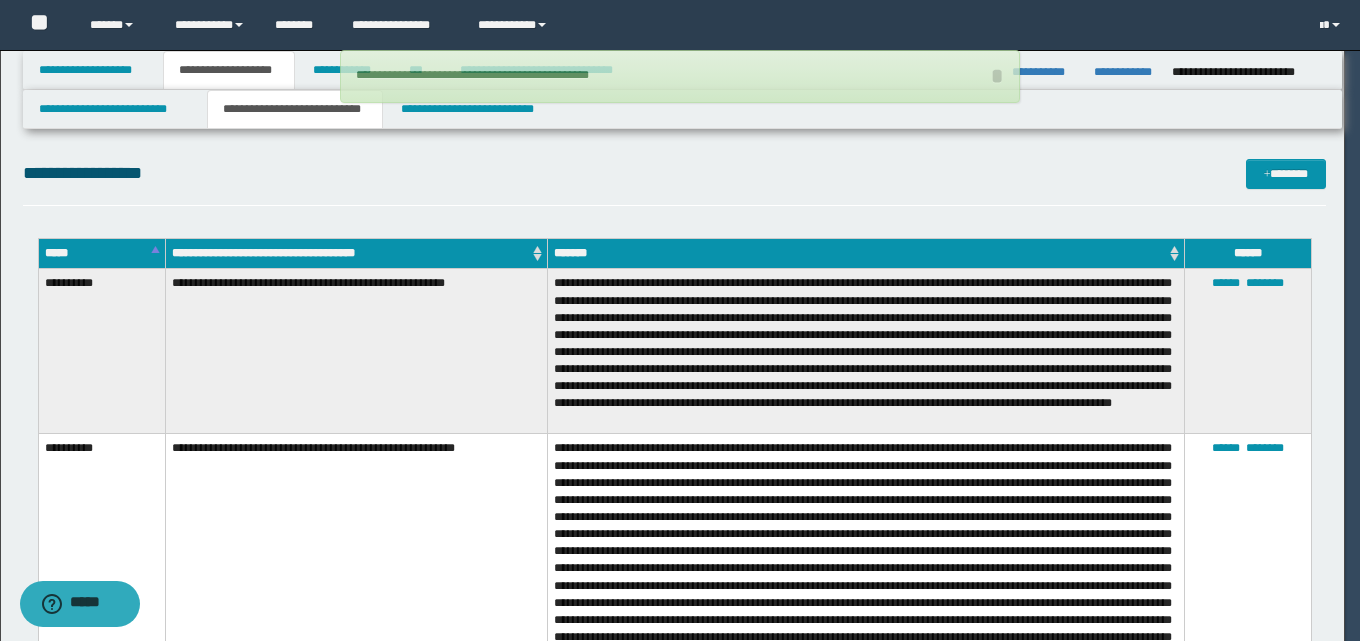 scroll, scrollTop: 0, scrollLeft: 0, axis: both 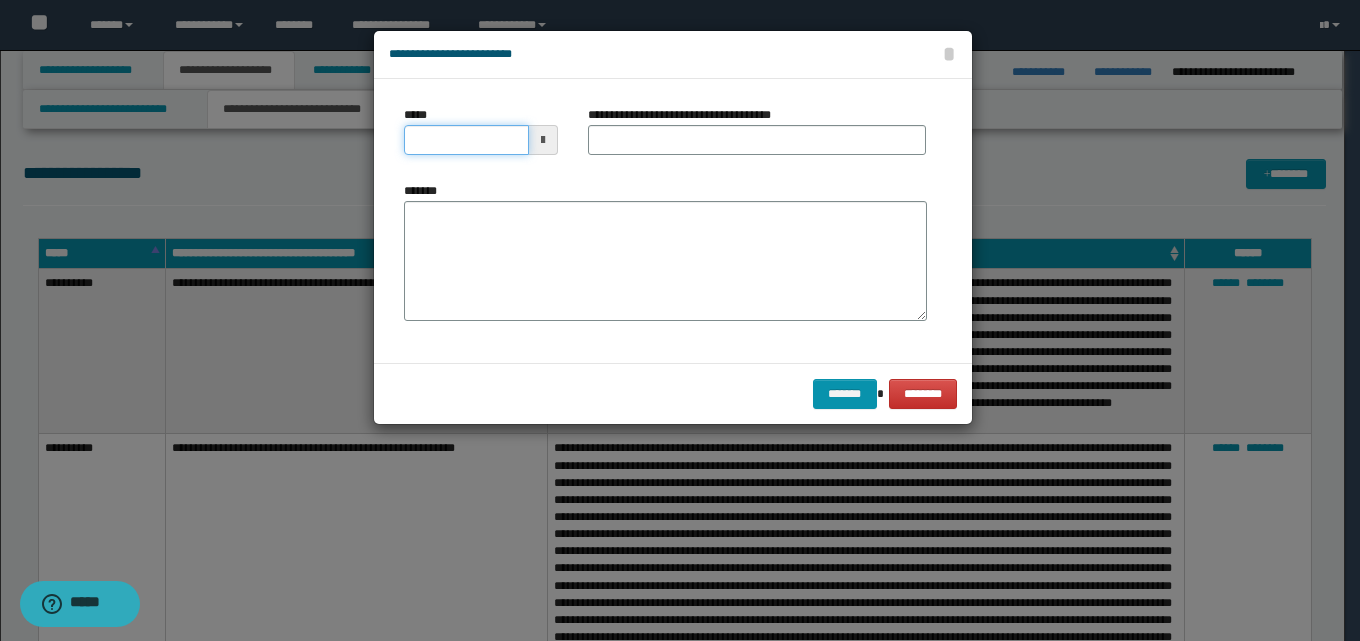 click on "*****" at bounding box center [466, 140] 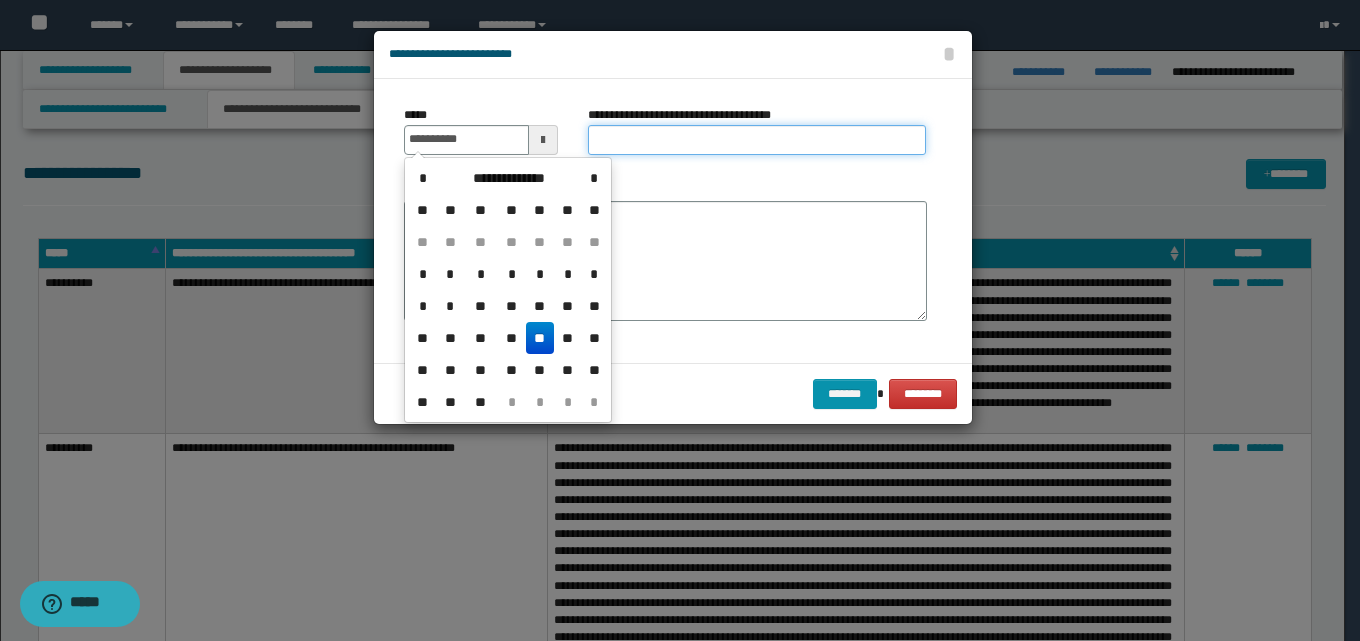 type on "**********" 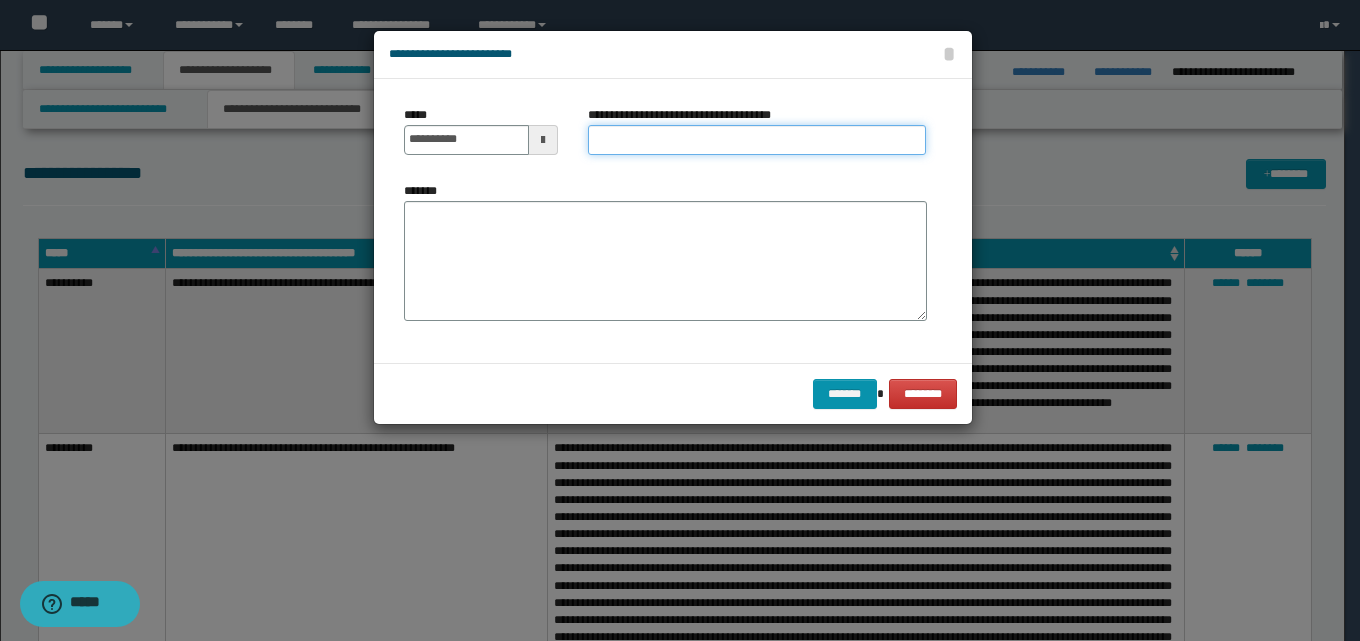 paste on "**********" 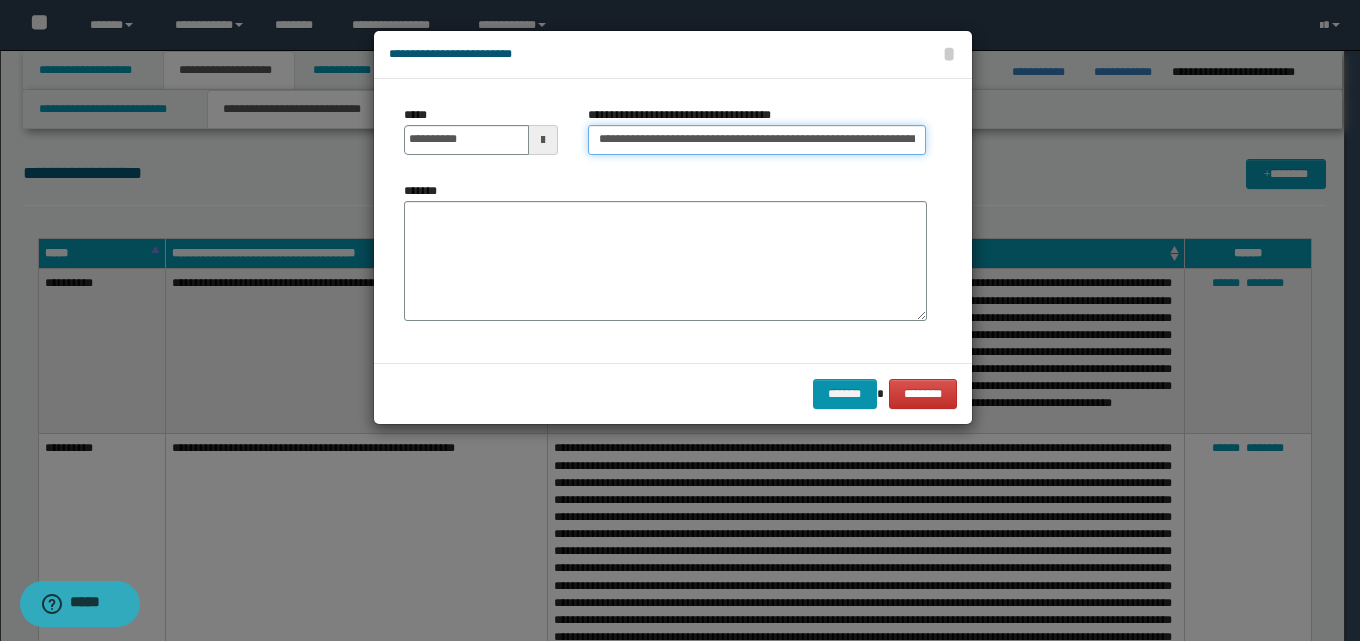 scroll, scrollTop: 0, scrollLeft: 35, axis: horizontal 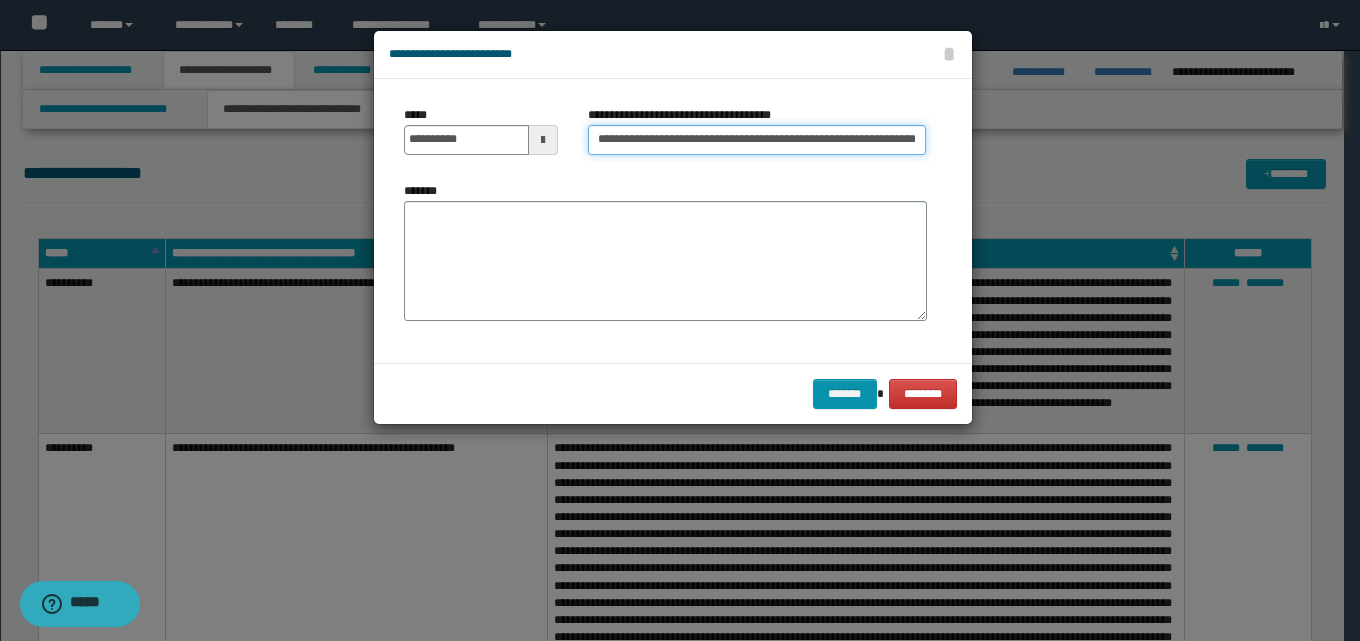 type on "**********" 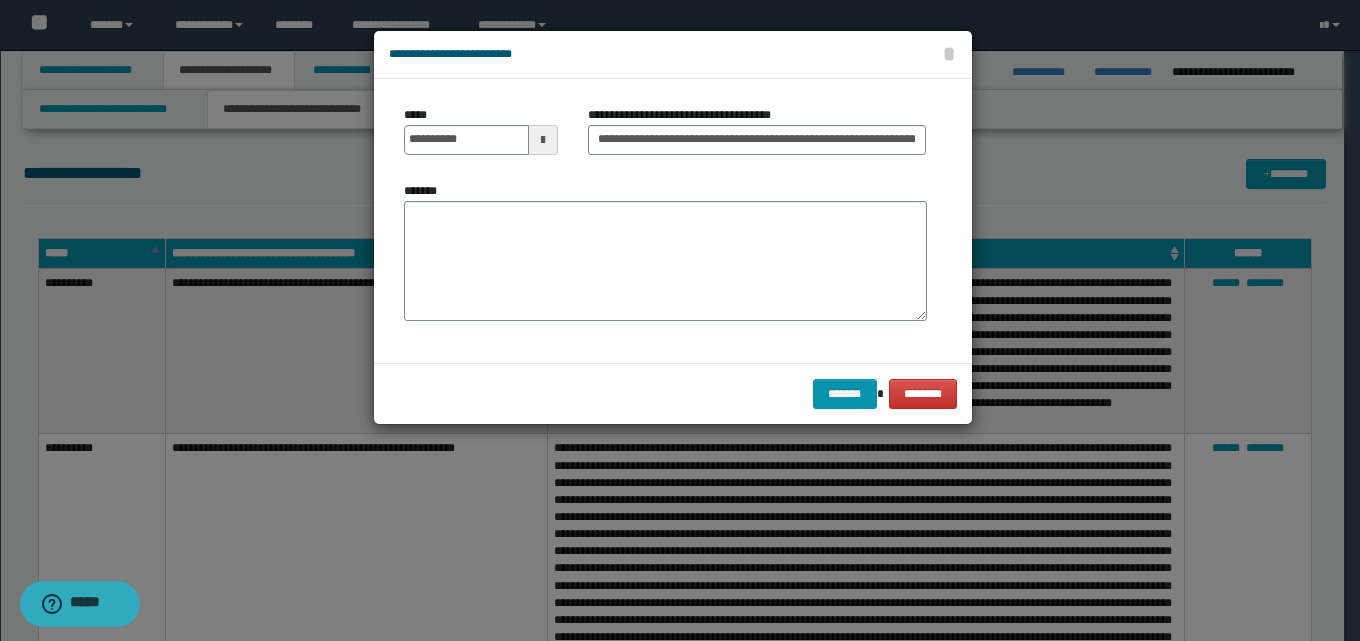scroll, scrollTop: 0, scrollLeft: 0, axis: both 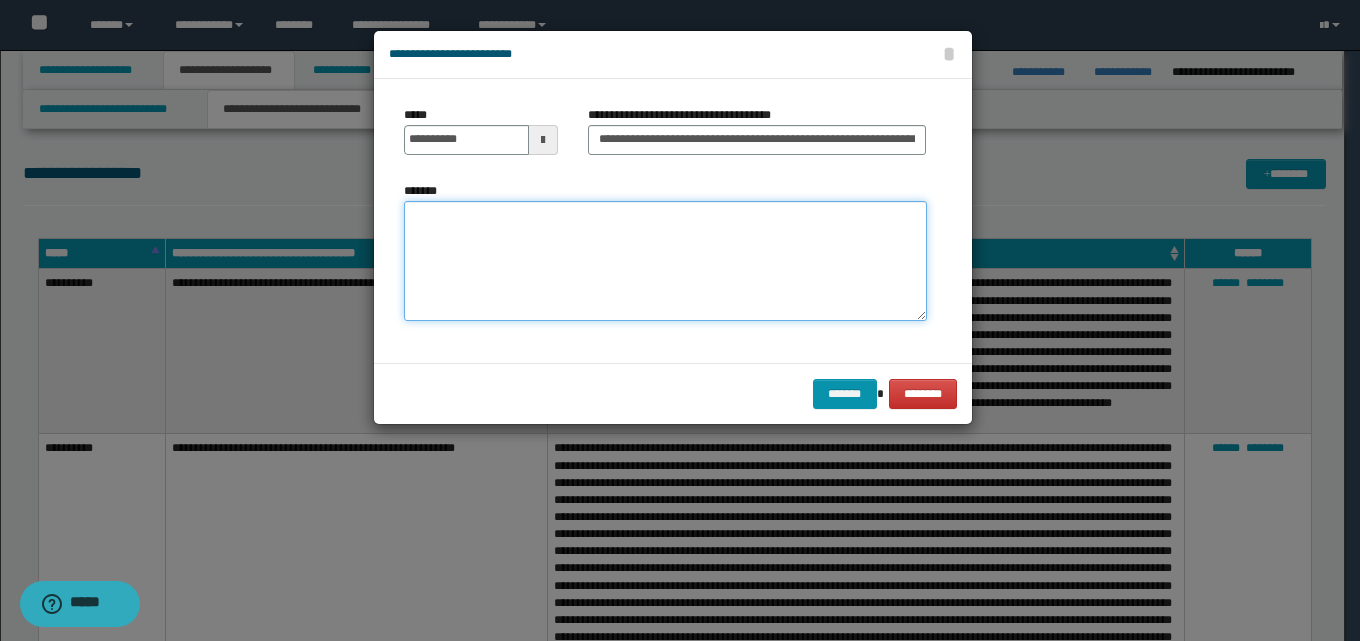 click on "*******" at bounding box center (665, 261) 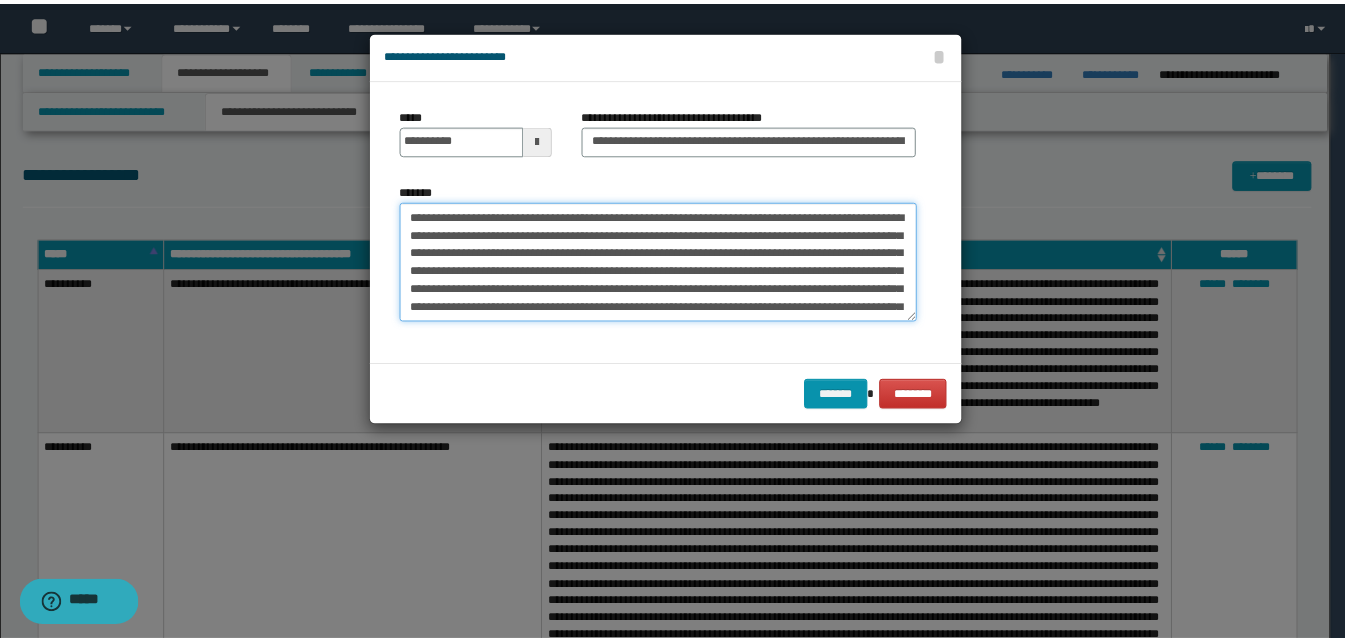 scroll, scrollTop: 696, scrollLeft: 0, axis: vertical 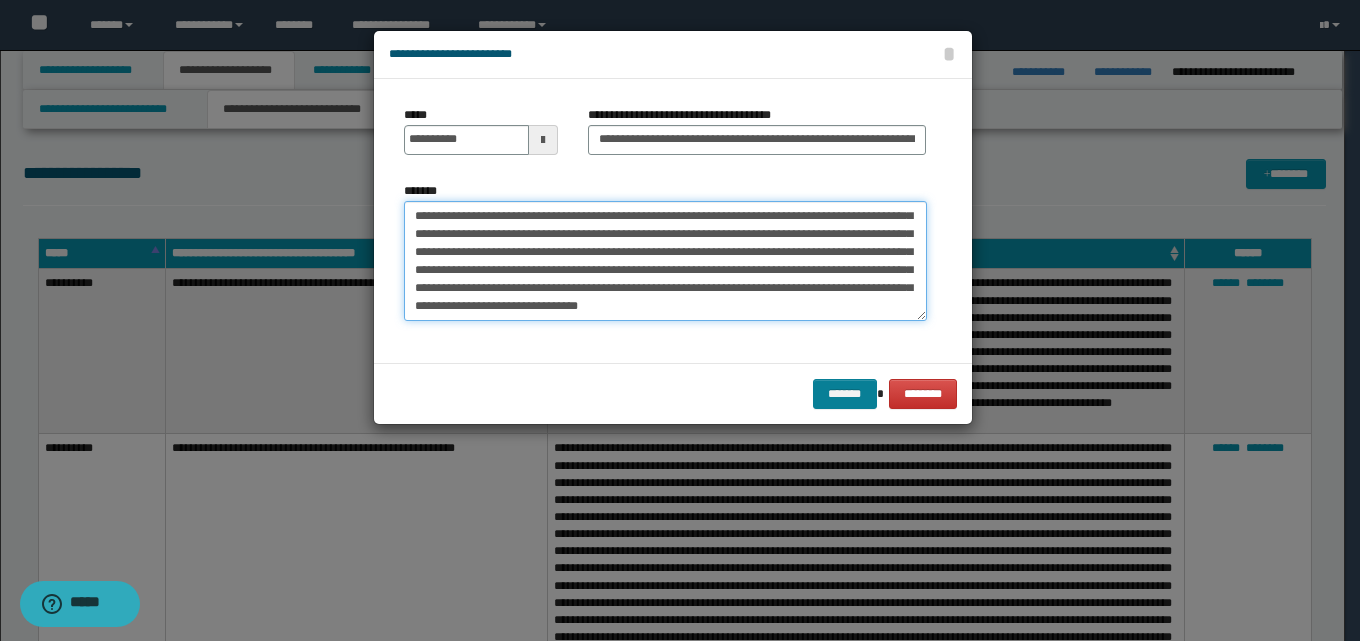 type on "**********" 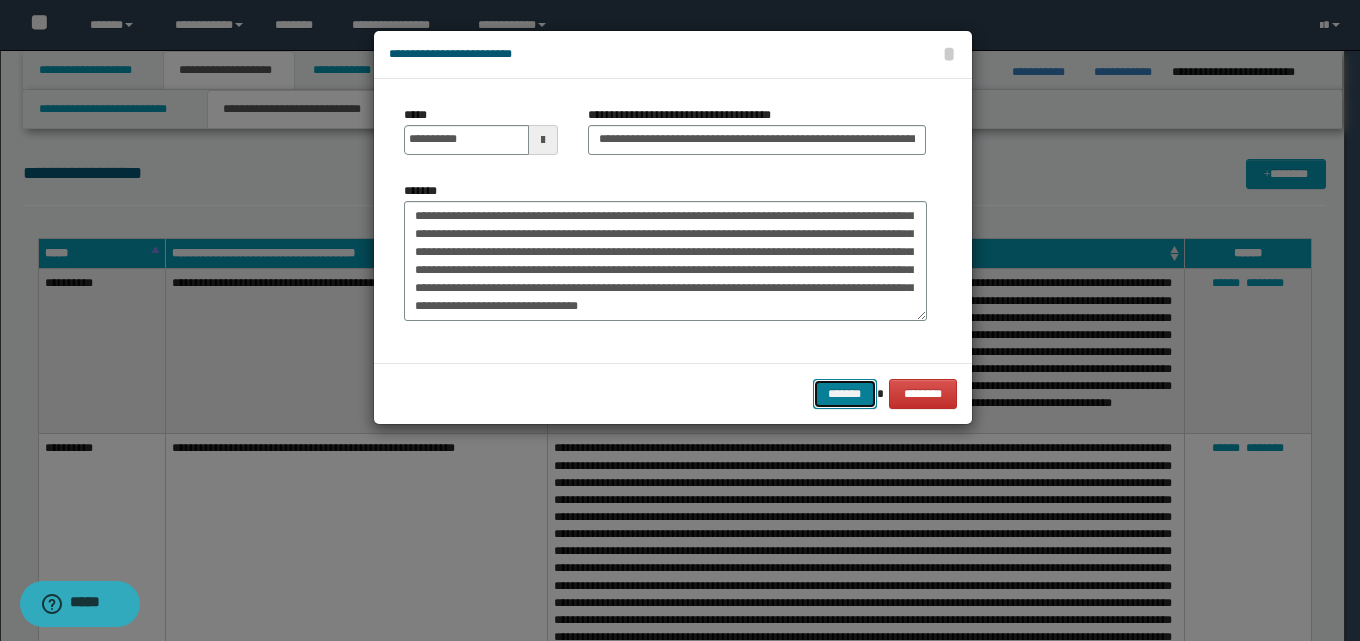 click on "*******" at bounding box center [845, 394] 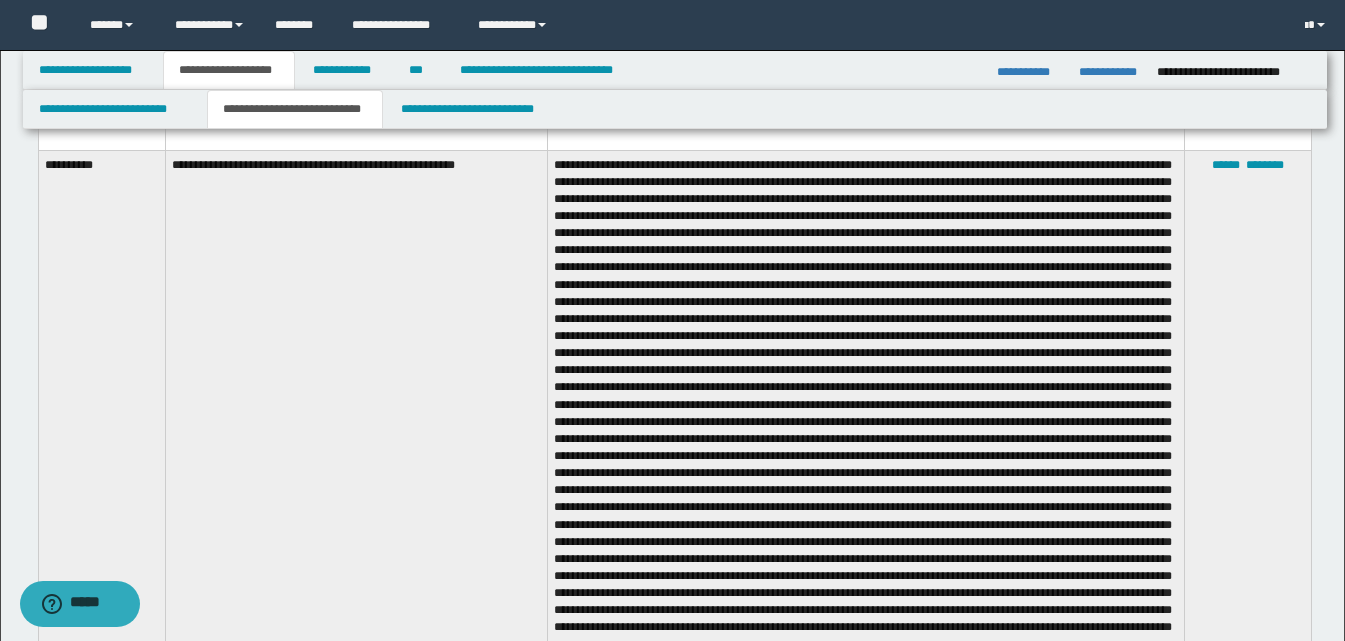 scroll, scrollTop: 1800, scrollLeft: 0, axis: vertical 